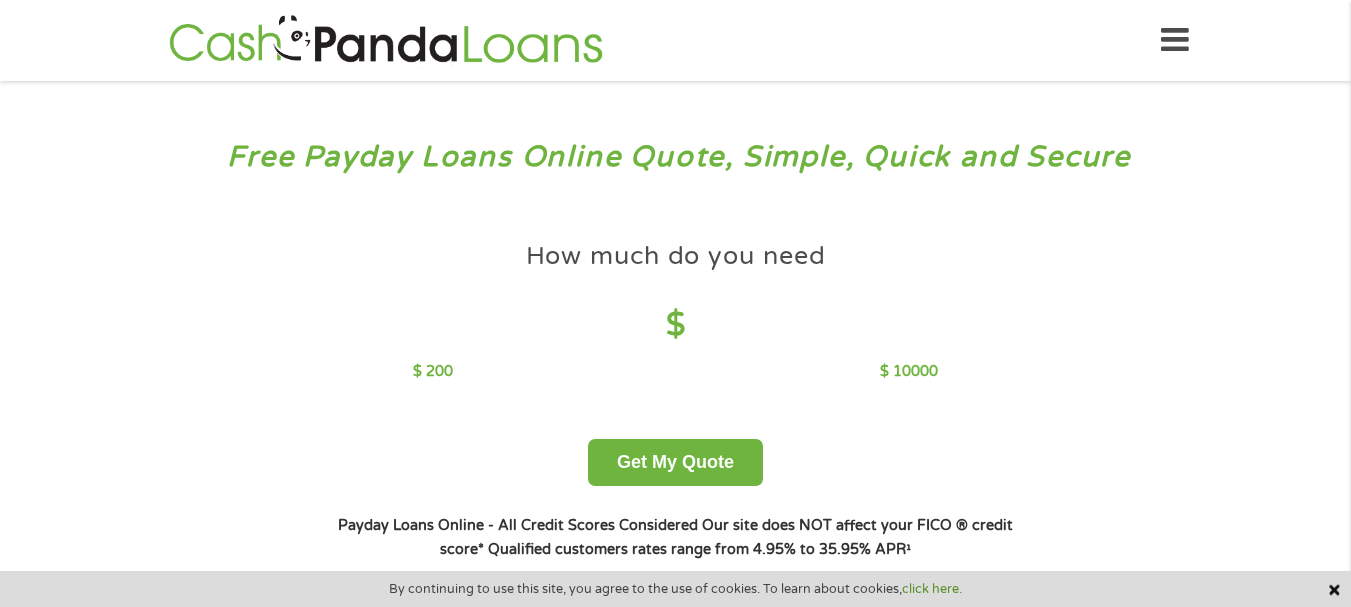 scroll, scrollTop: 0, scrollLeft: 0, axis: both 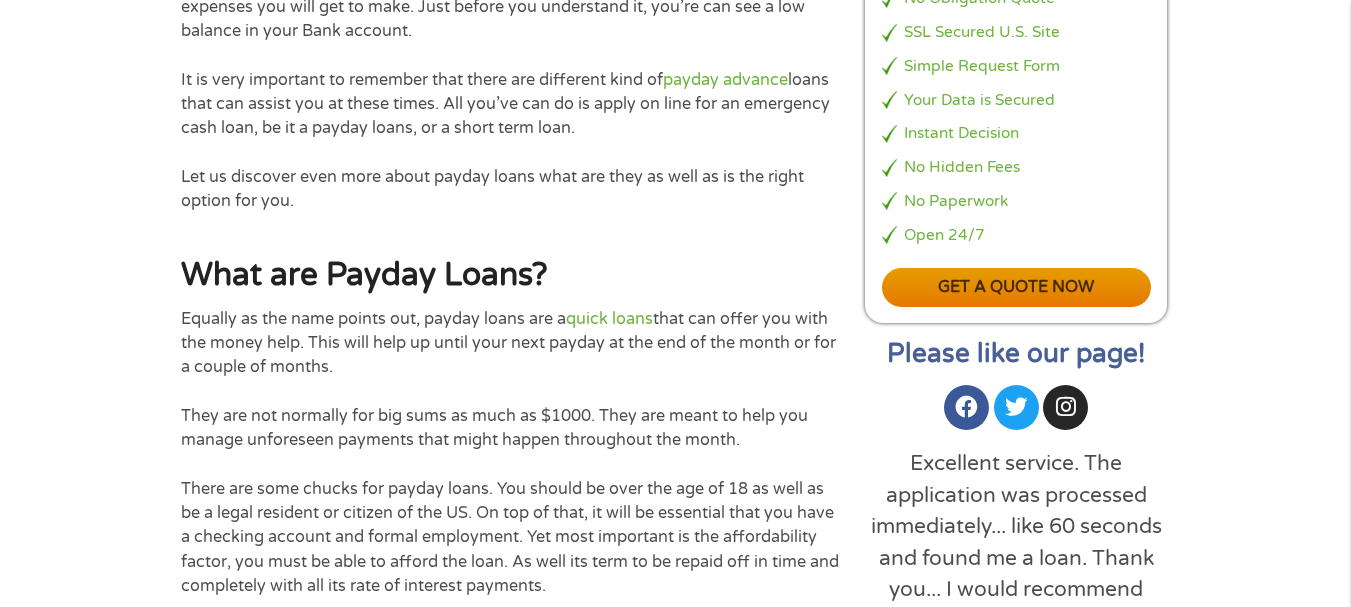 click on "Get a quote now" at bounding box center [1017, 287] 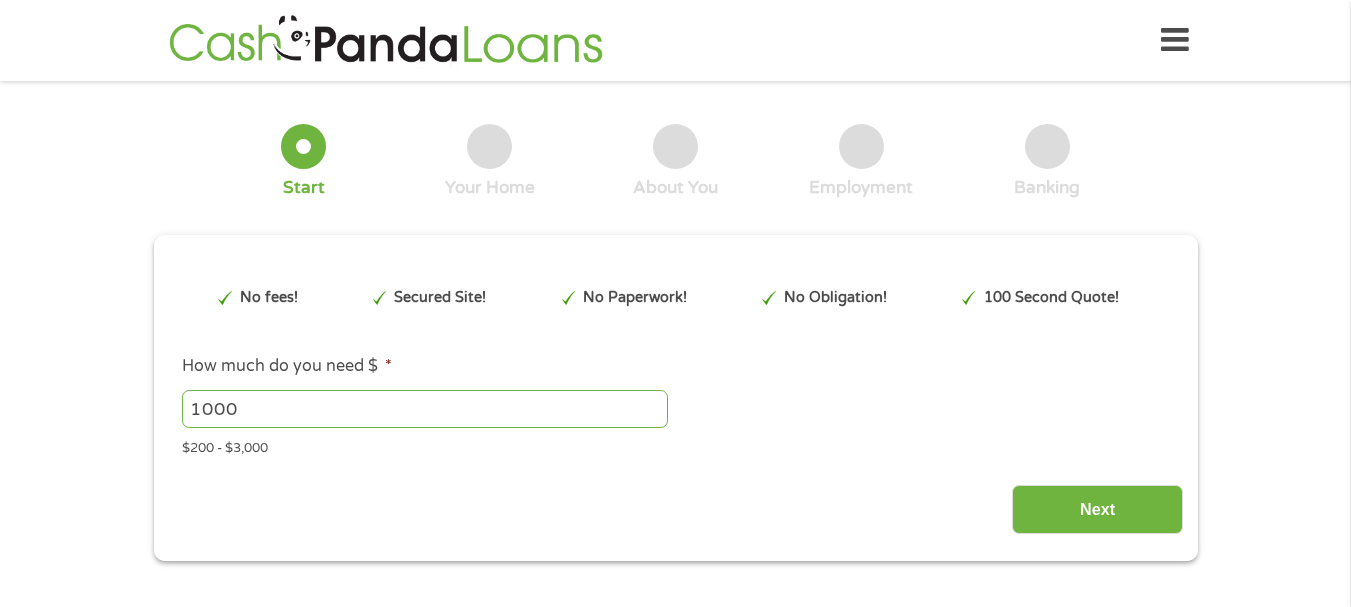 scroll, scrollTop: 0, scrollLeft: 0, axis: both 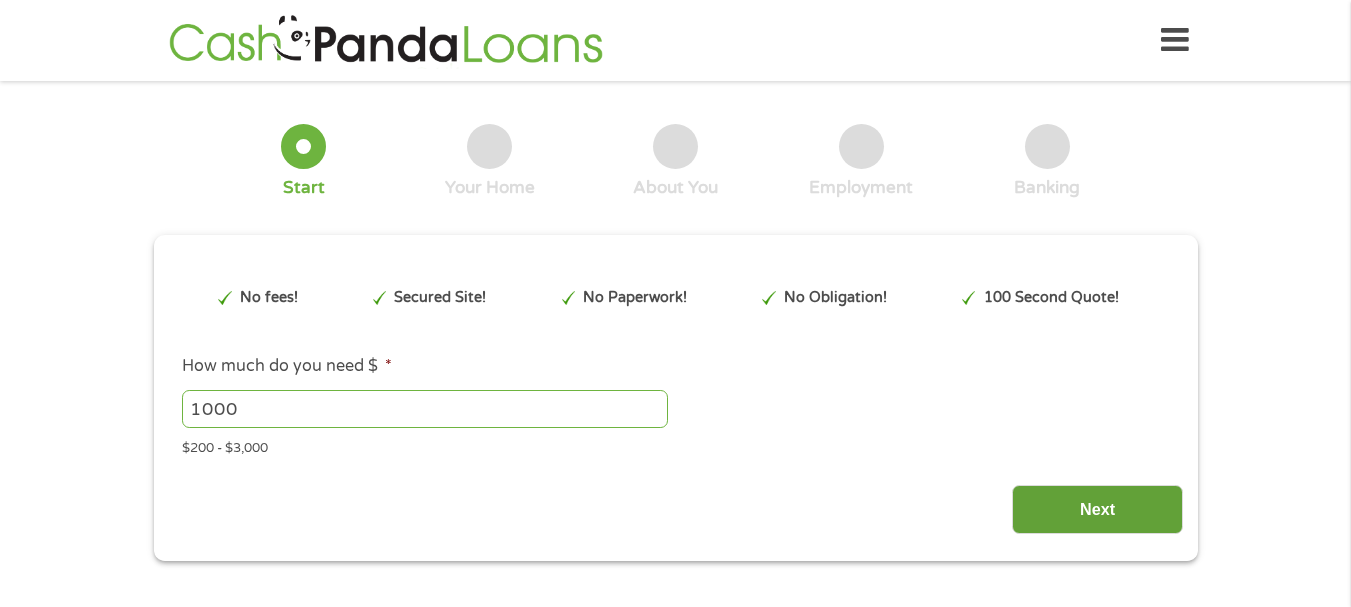 click on "Next" at bounding box center [1097, 509] 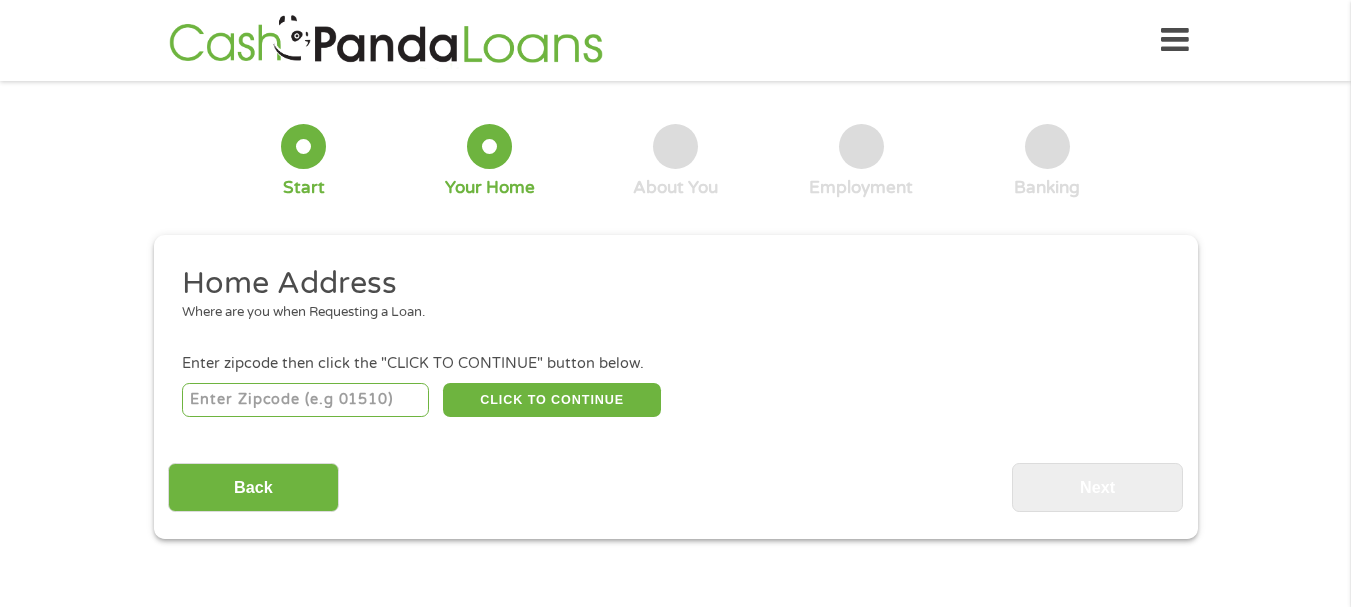 click on "CLICK TO CONTINUE
Please recheck your Zipcode, it seems to be Incorrect" at bounding box center [675, 399] 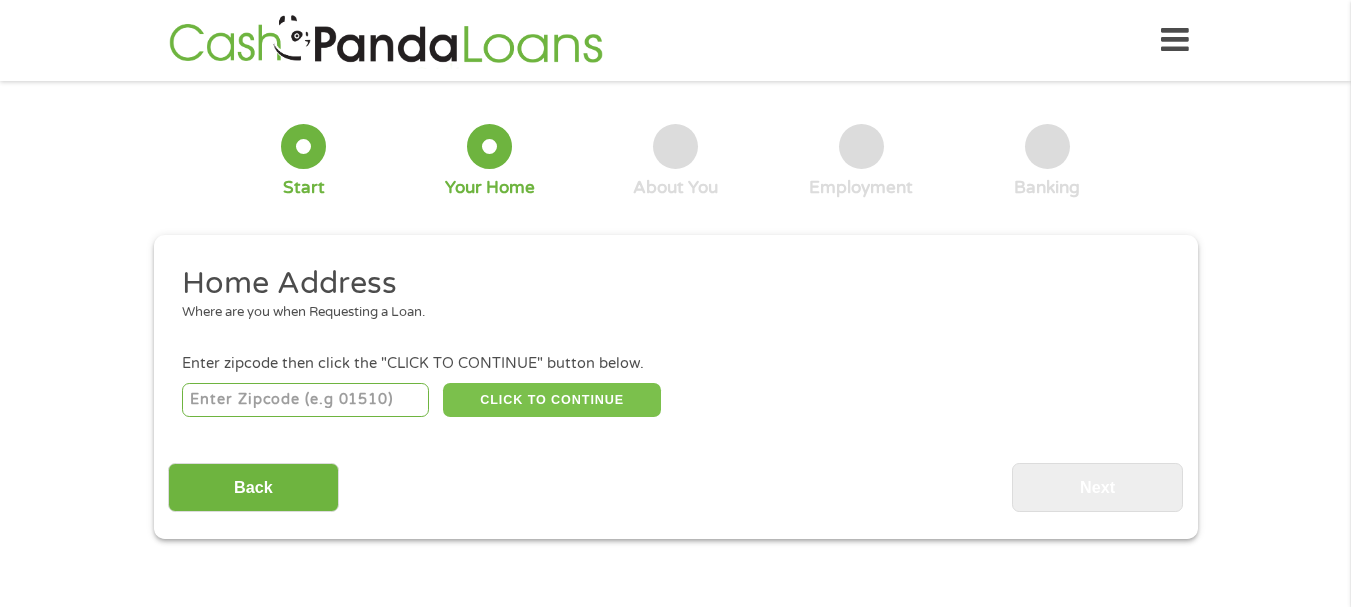 click on "CLICK TO CONTINUE" at bounding box center (552, 400) 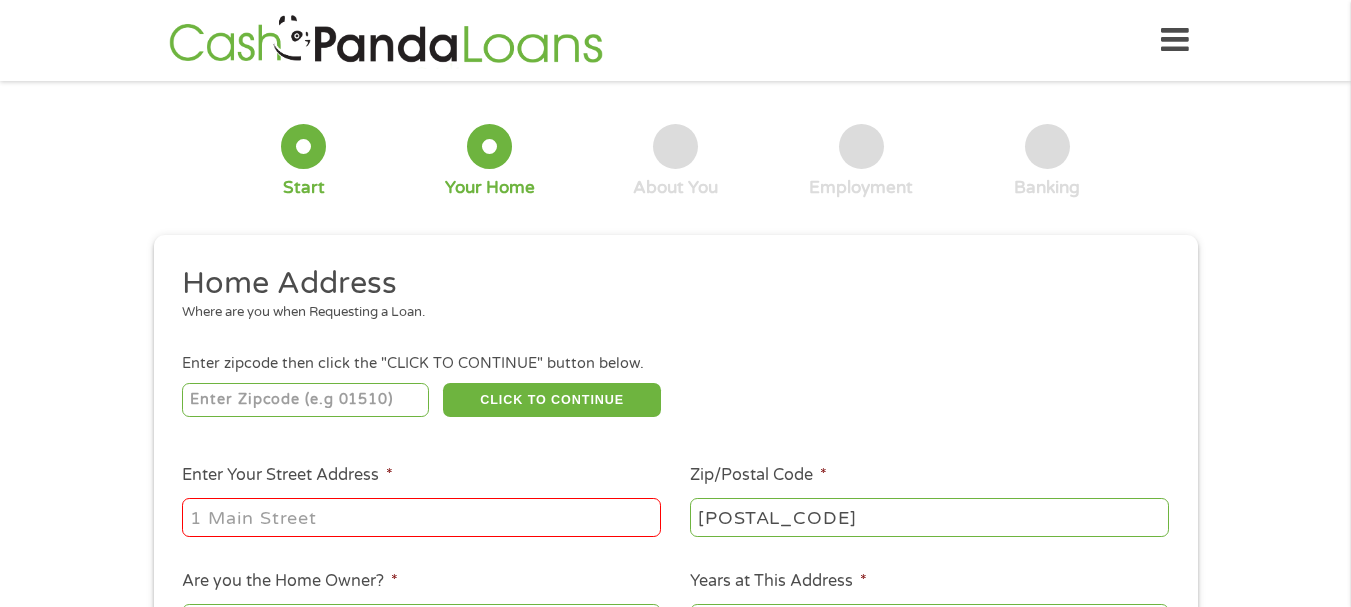 click on "Enter Your Street Address *" at bounding box center (421, 517) 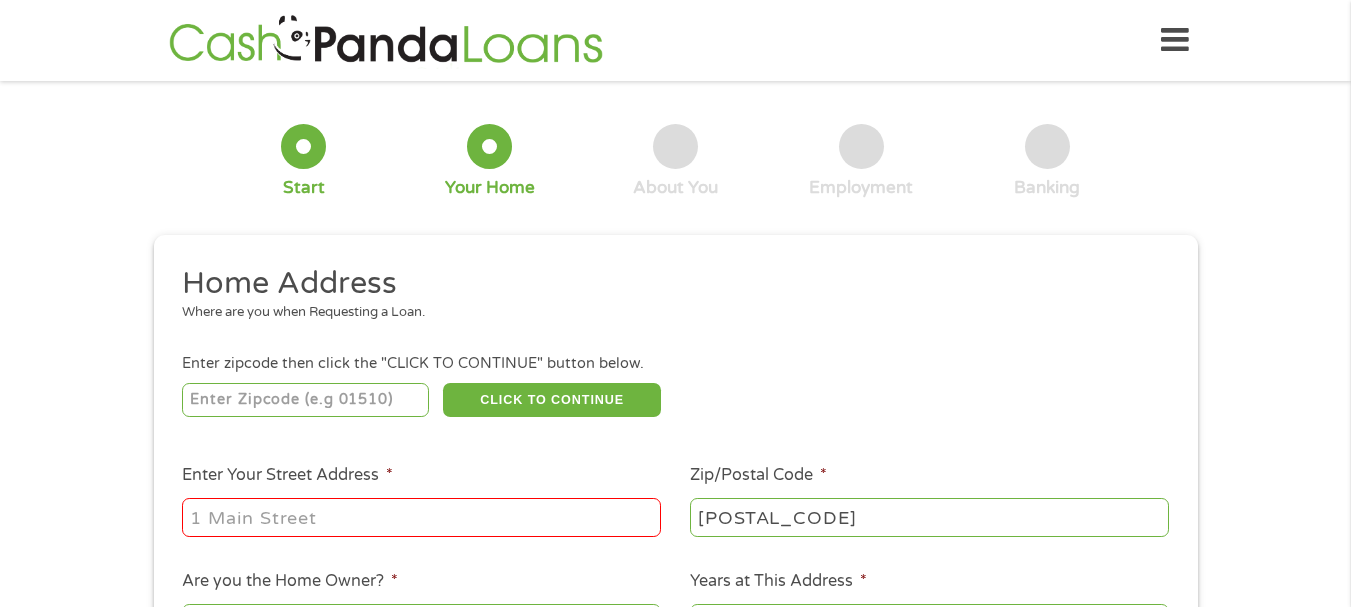 type on "[NUMBER] [STREET]" 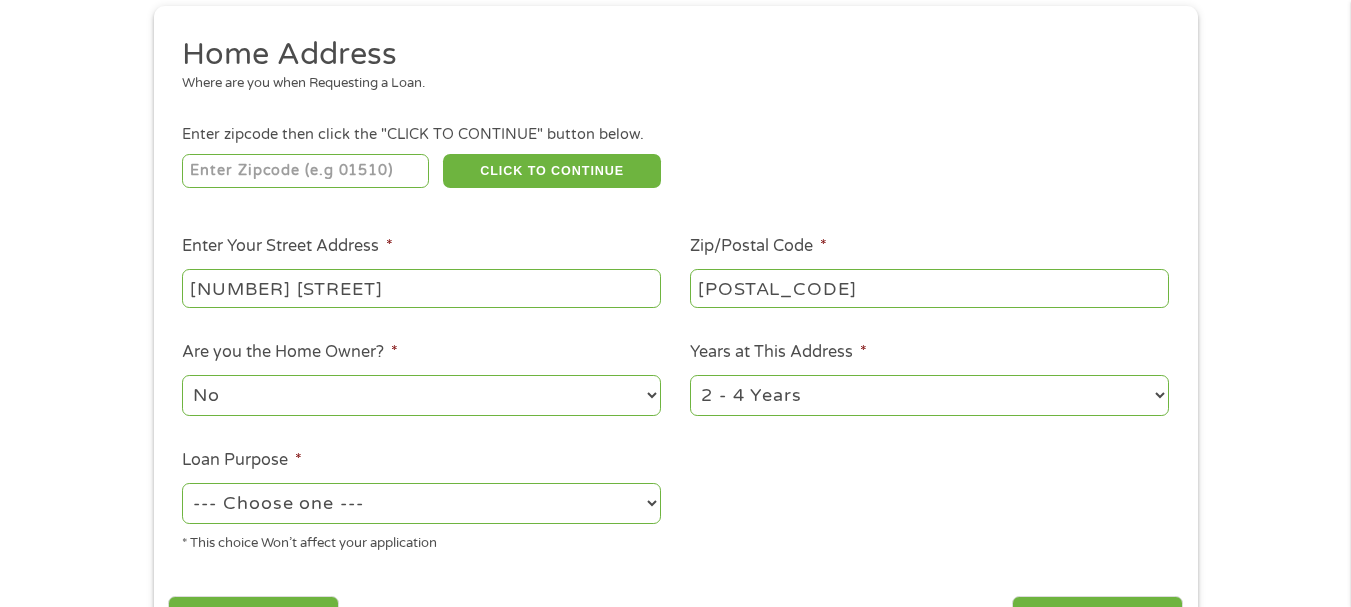 scroll, scrollTop: 300, scrollLeft: 0, axis: vertical 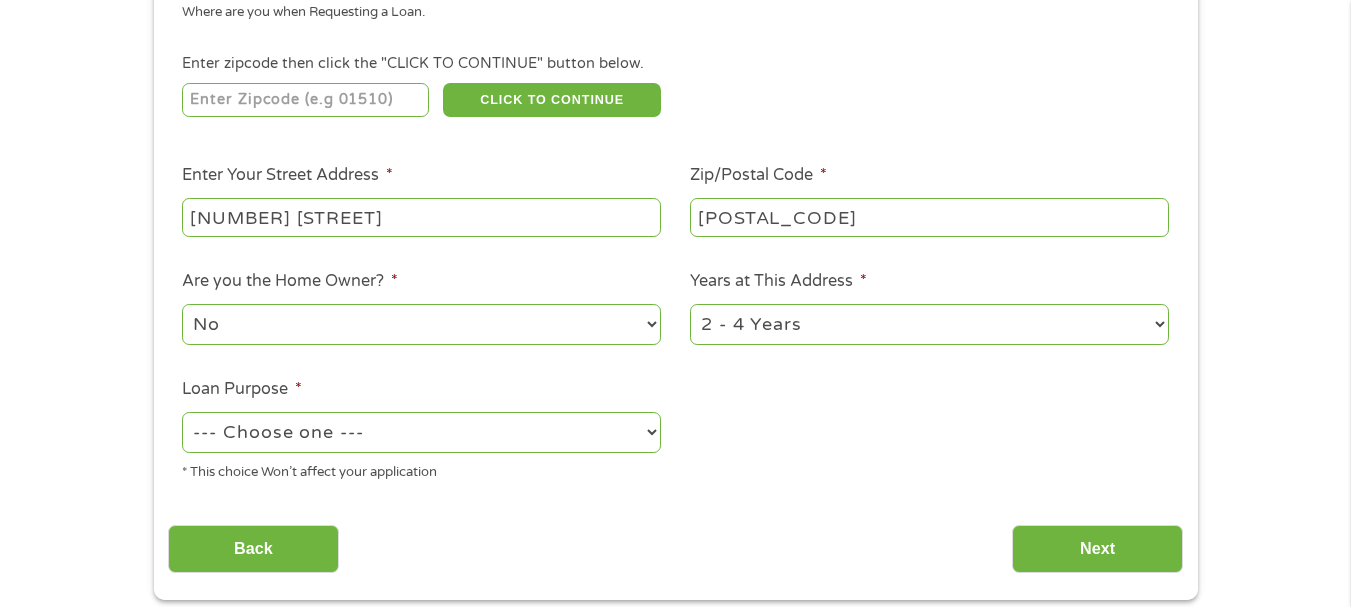 click on "--- Choose one --- Pay Bills Debt Consolidation Home Improvement Major Purchase Car Loan Short Term Cash Medical Expenses Other" at bounding box center (421, 432) 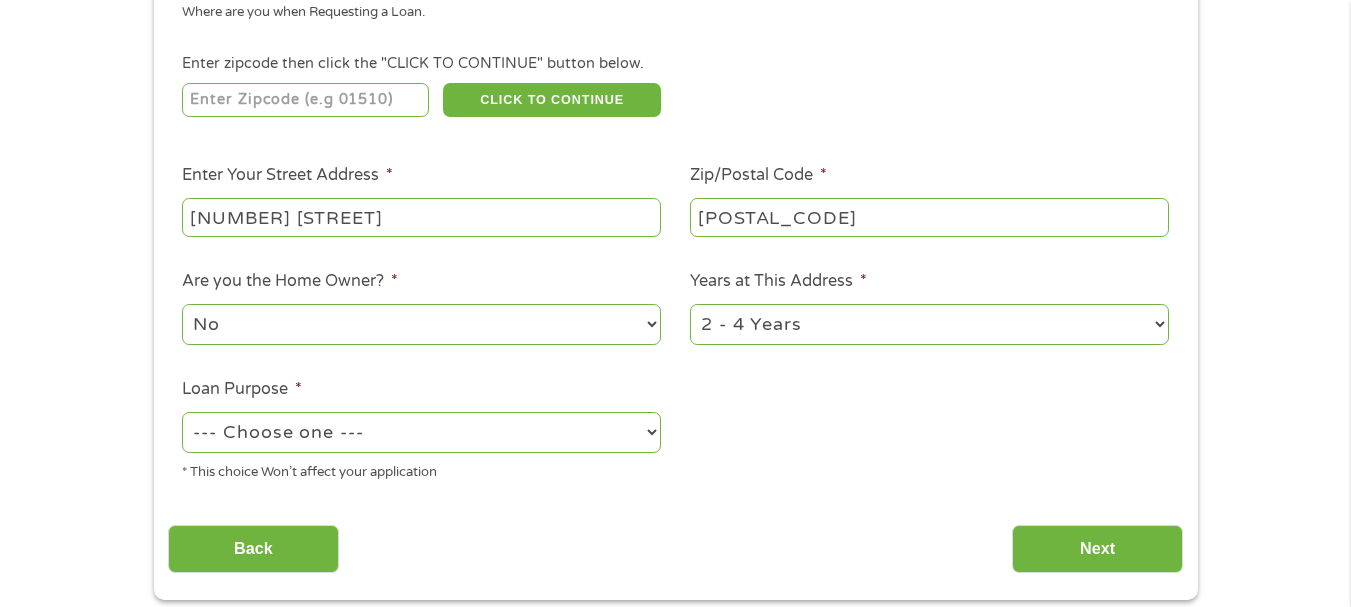 select on "shorttermcash" 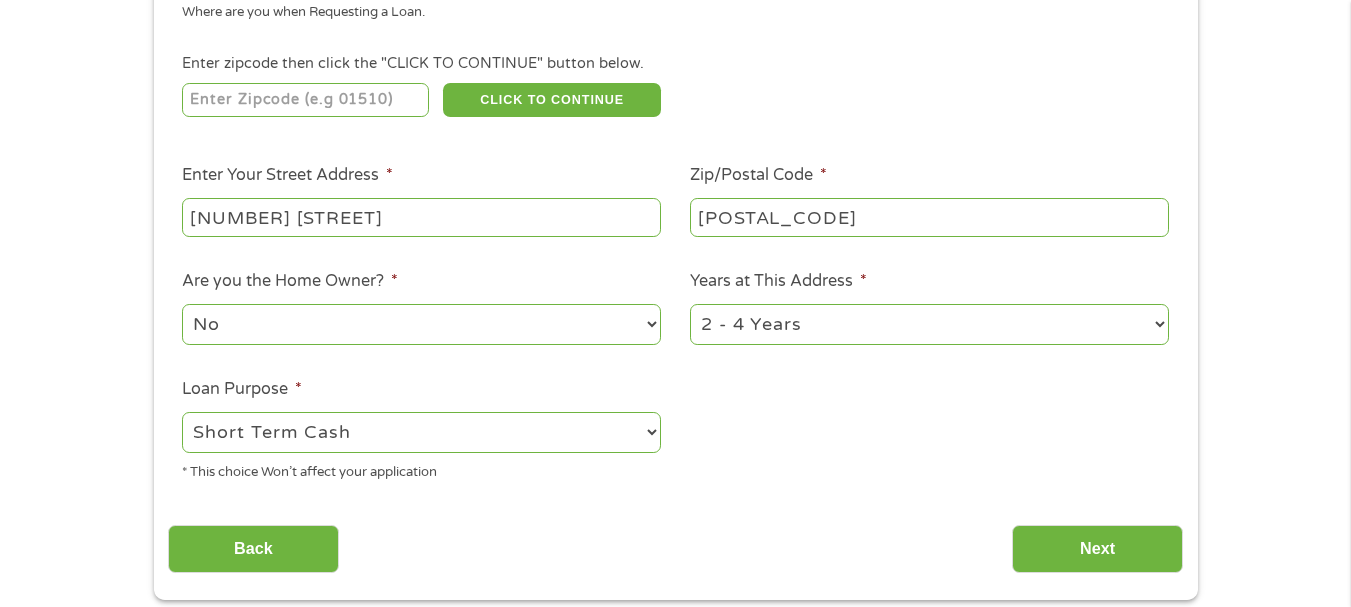click on "--- Choose one --- Pay Bills Debt Consolidation Home Improvement Major Purchase Car Loan Short Term Cash Medical Expenses Other" at bounding box center [421, 432] 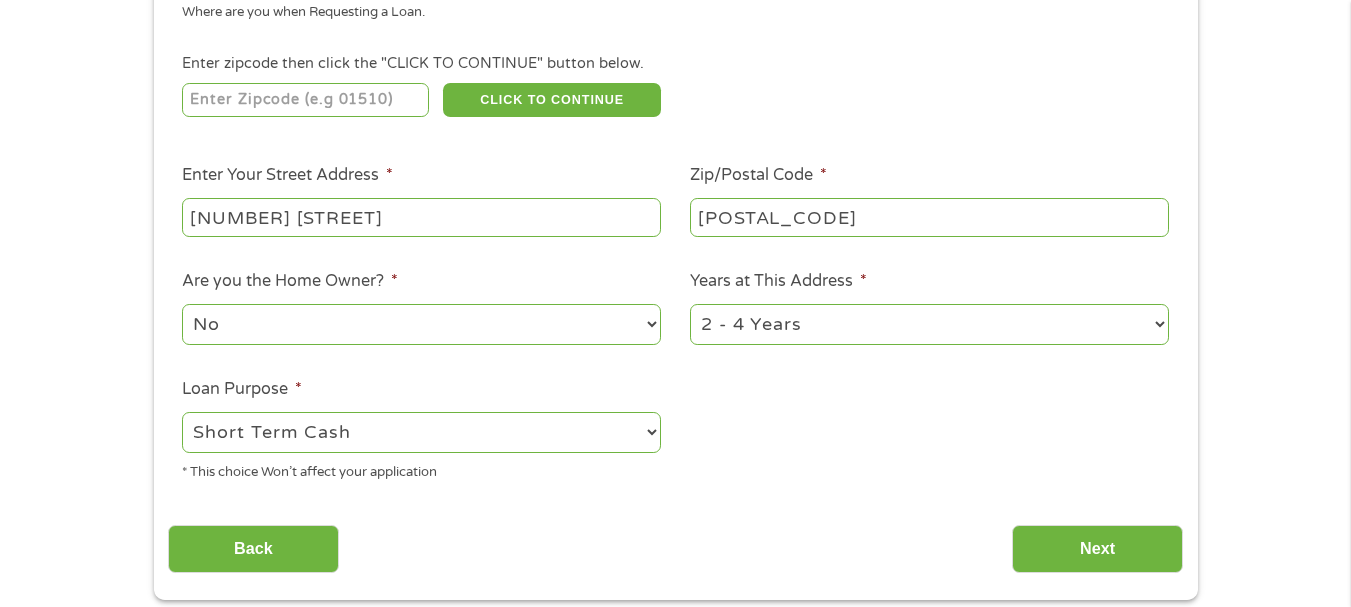 click on "1 Year or less 1 - 2 Years 2 - 4 Years Over 4 Years" at bounding box center [929, 324] 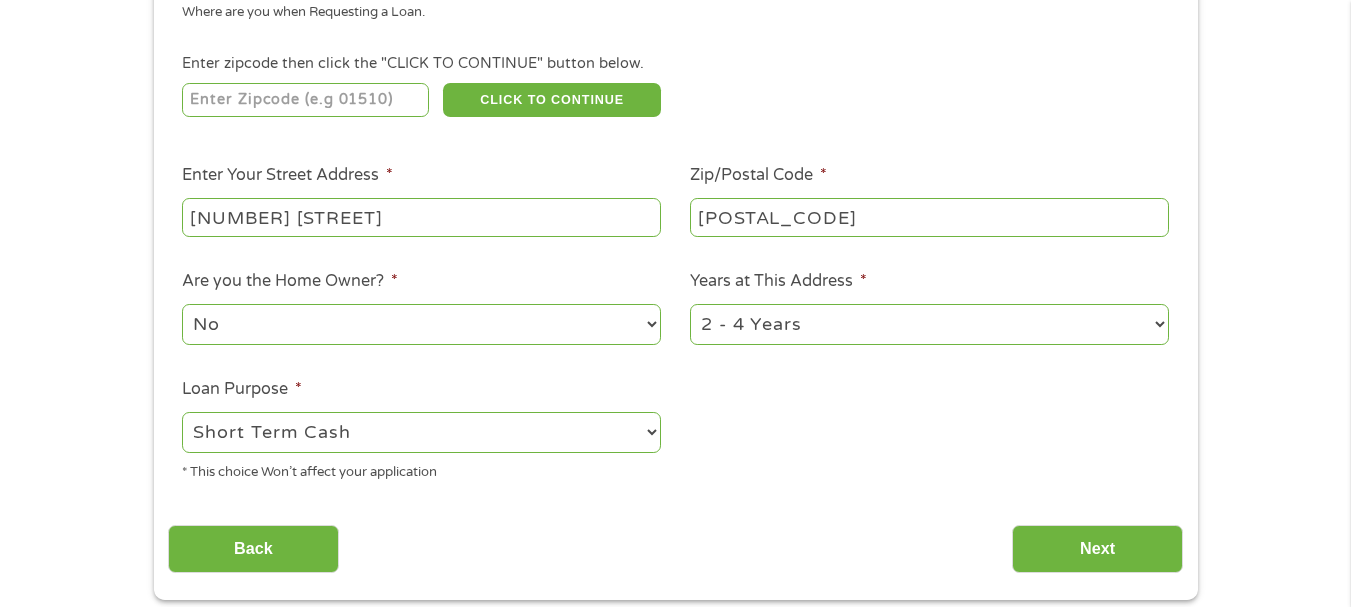 select on "60months" 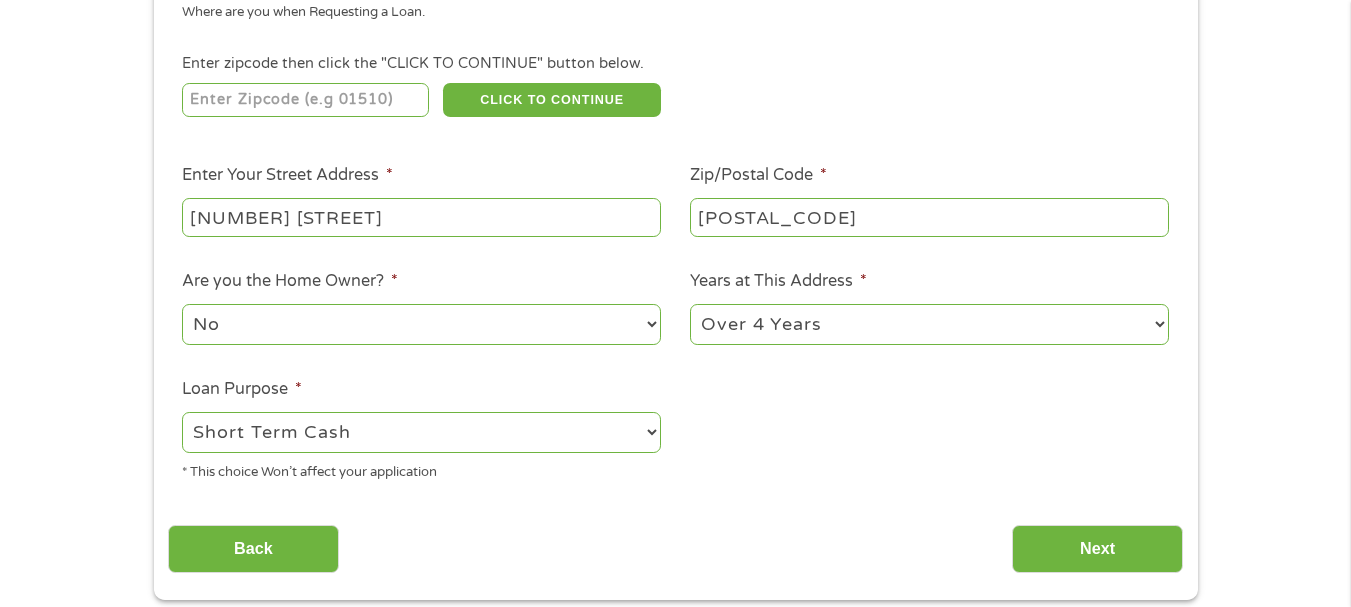 click on "1 Year or less 1 - 2 Years 2 - 4 Years Over 4 Years" at bounding box center [929, 324] 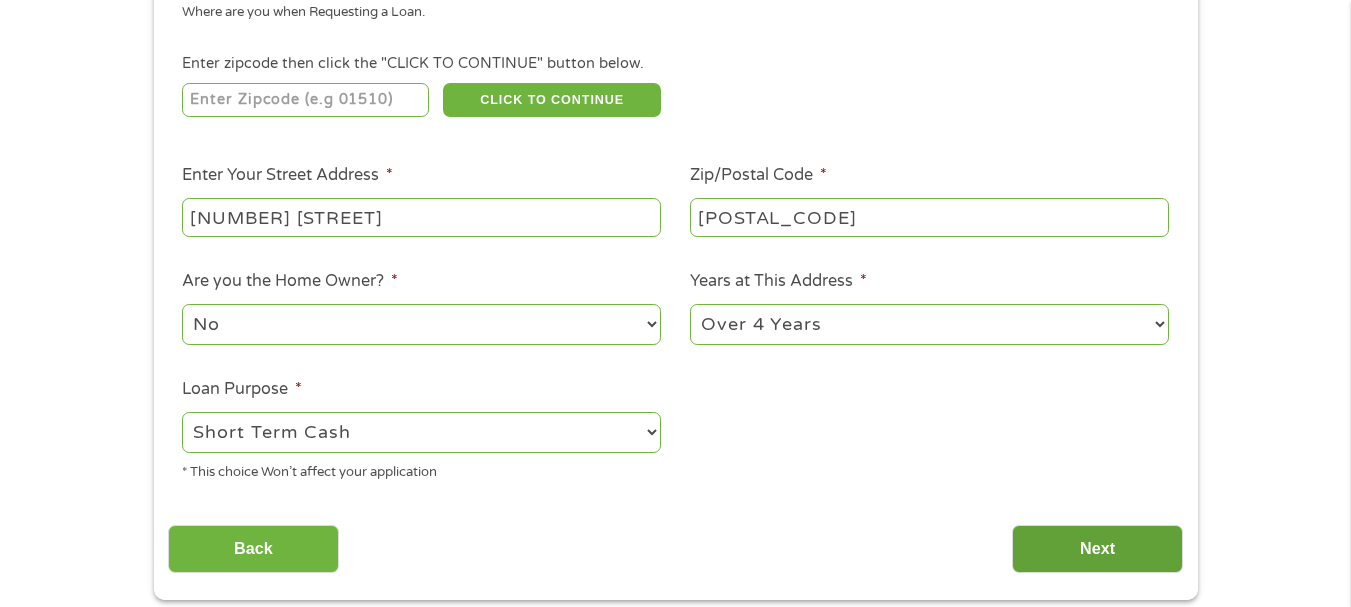 click on "Next" at bounding box center [1097, 549] 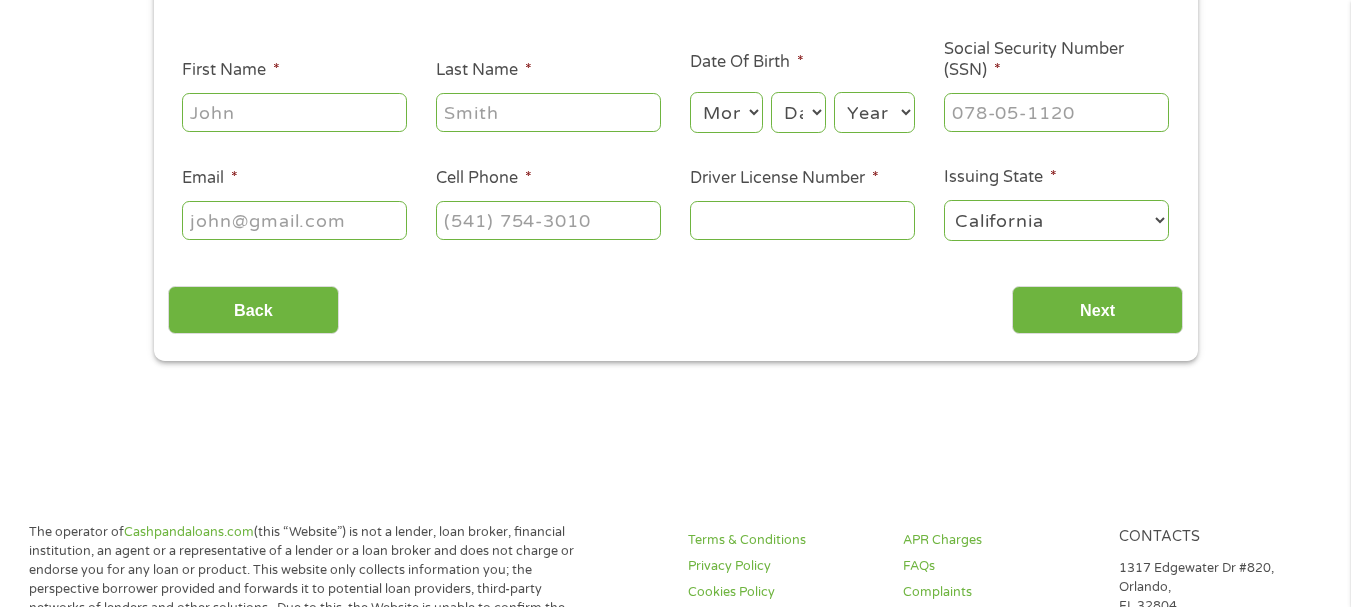 scroll, scrollTop: 8, scrollLeft: 8, axis: both 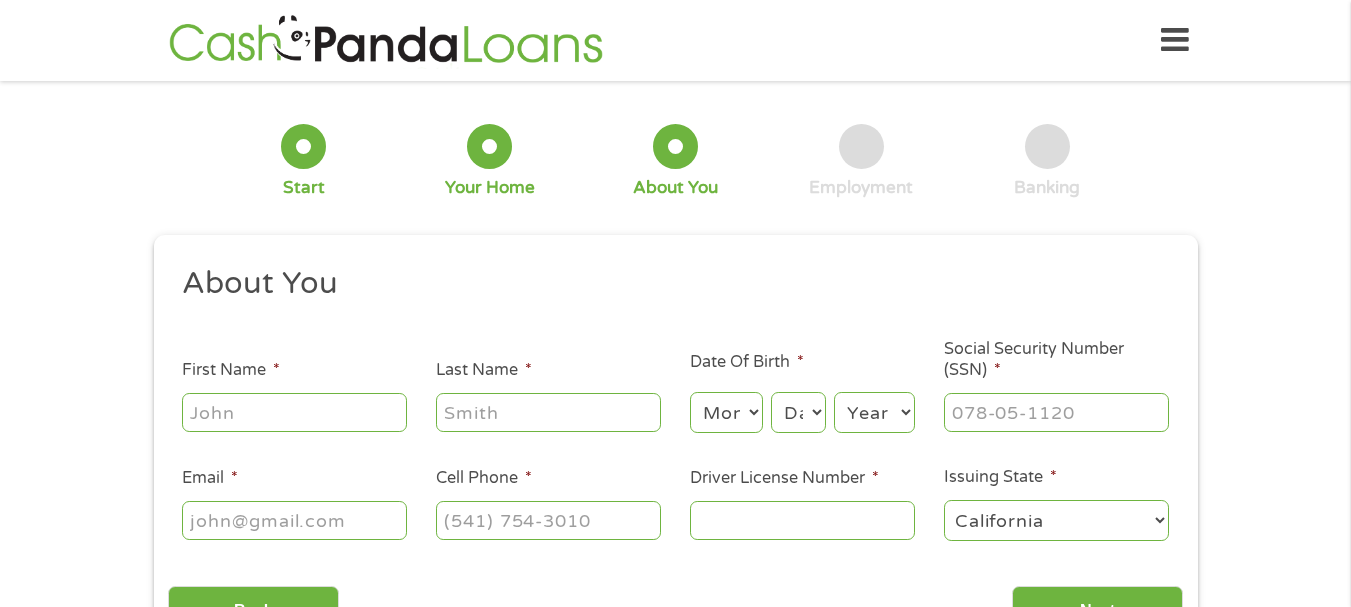 click at bounding box center (294, 413) 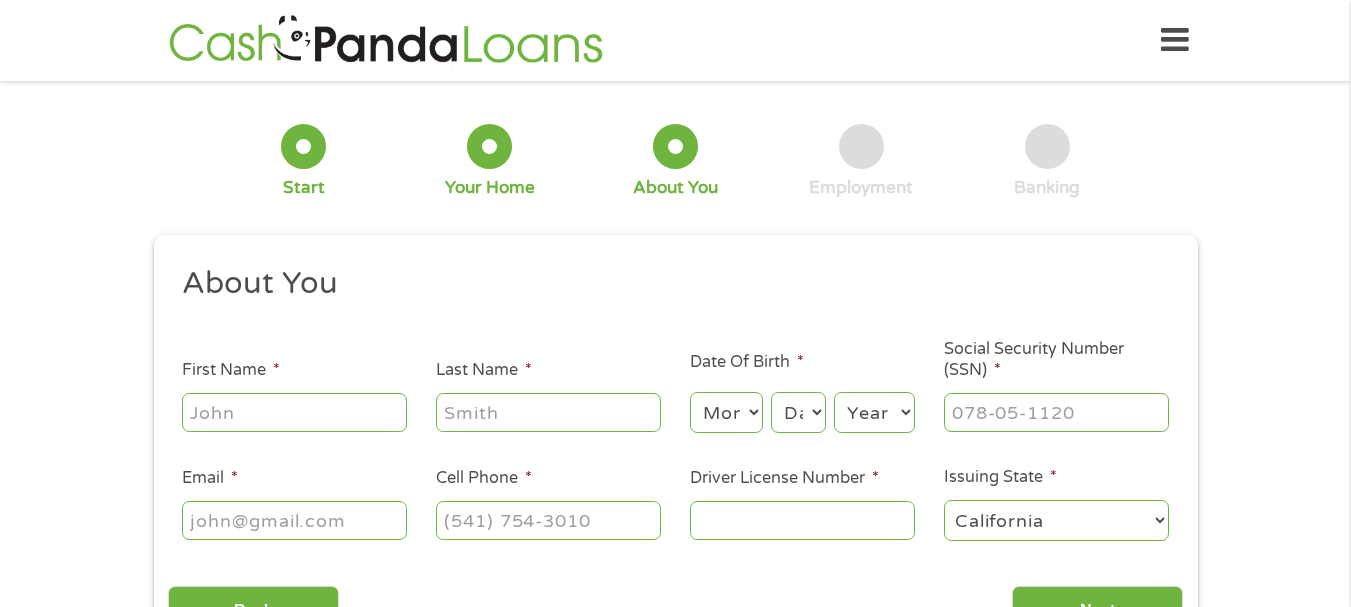 type on "Marlena" 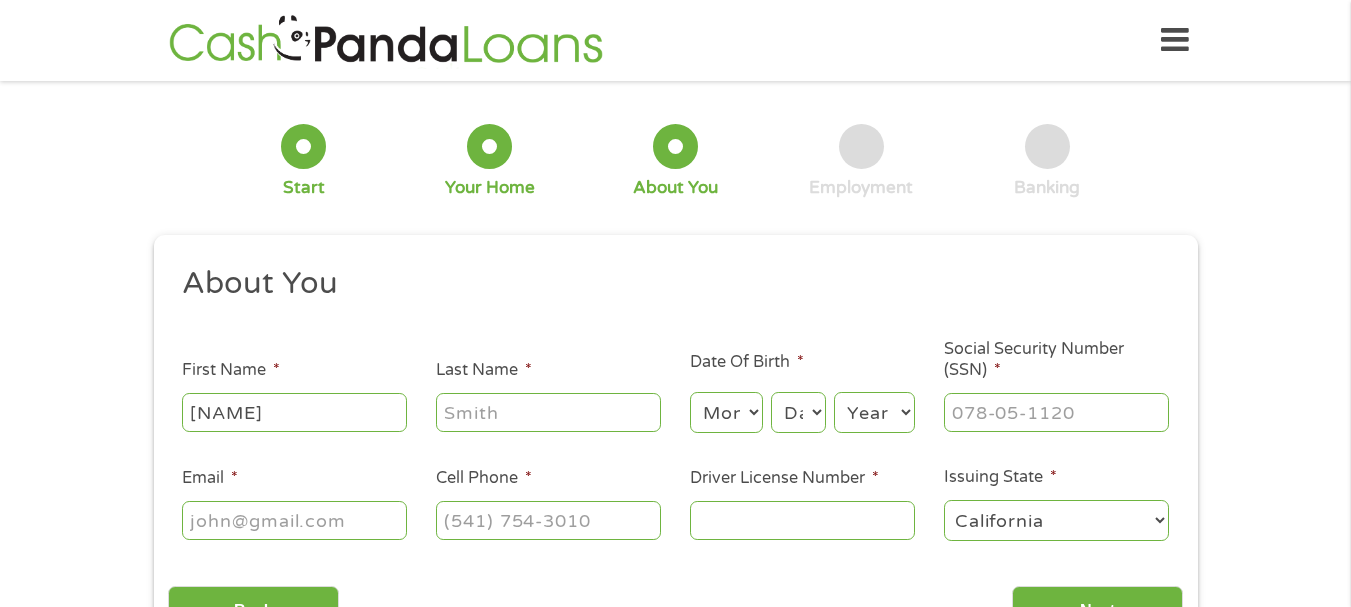 type on "Sanders" 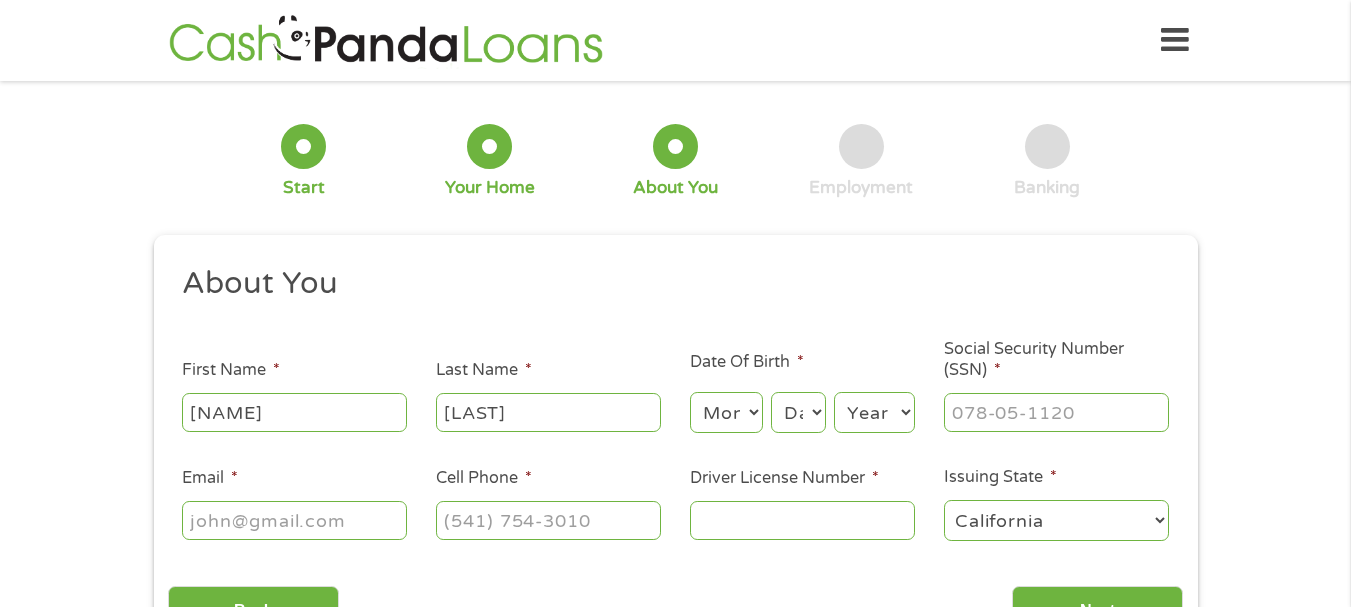 type on "2133329258" 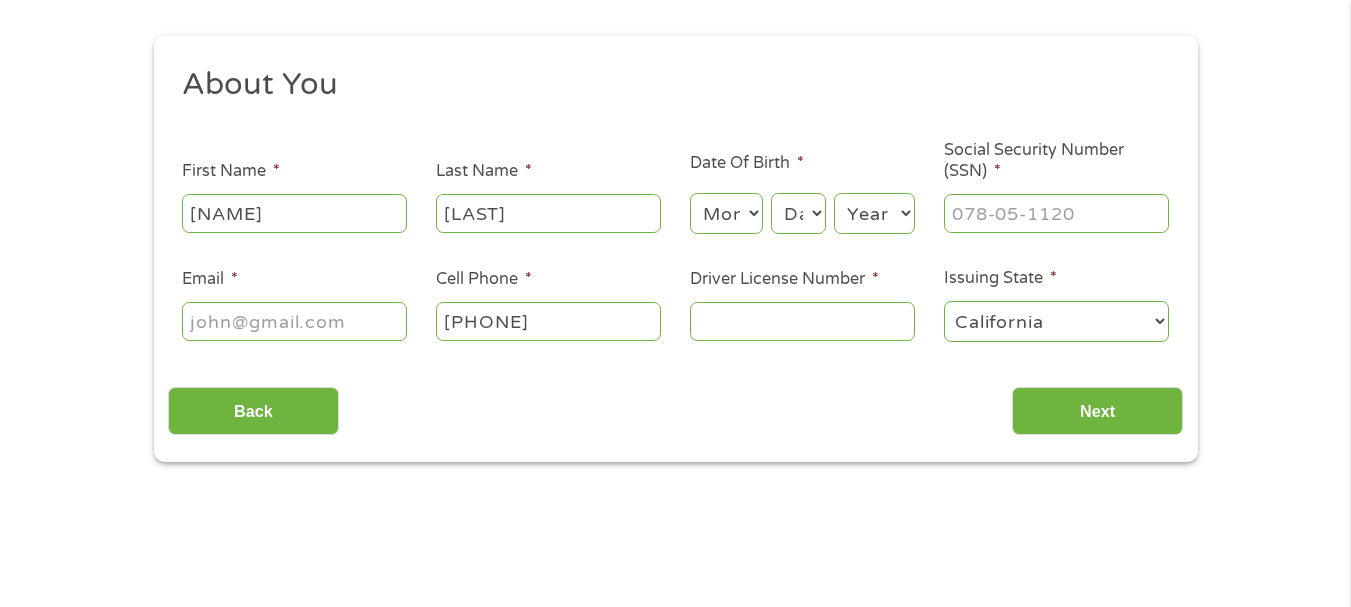 scroll, scrollTop: 200, scrollLeft: 0, axis: vertical 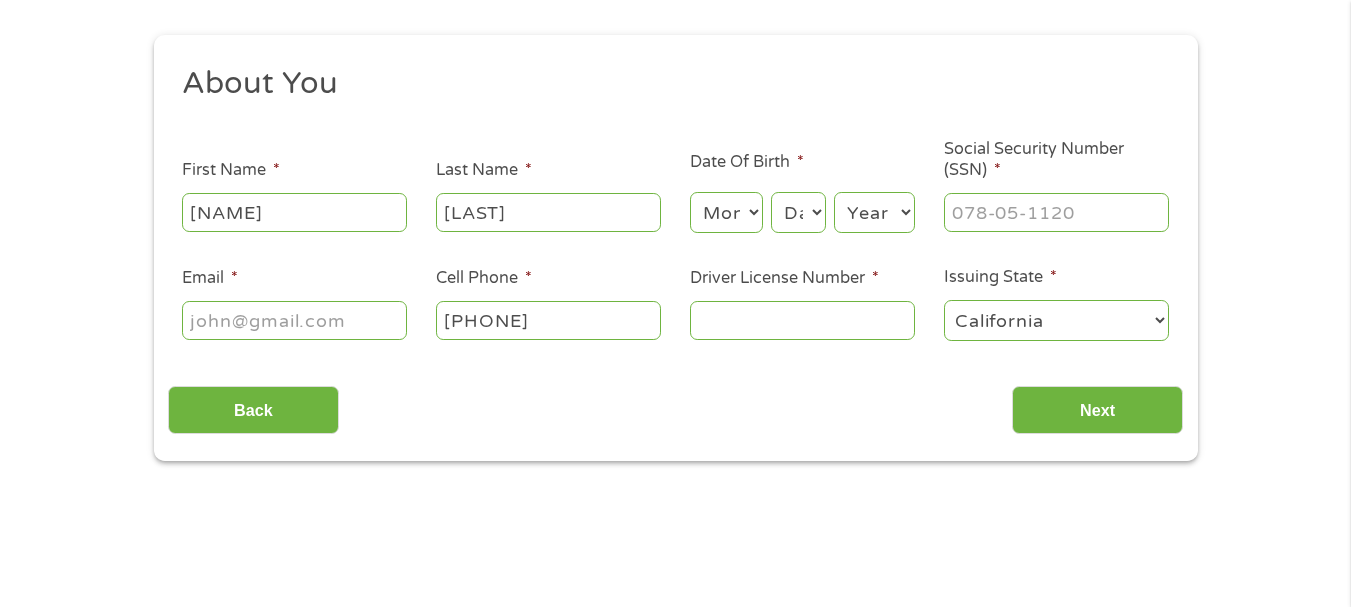 click on "Email *" at bounding box center [294, 320] 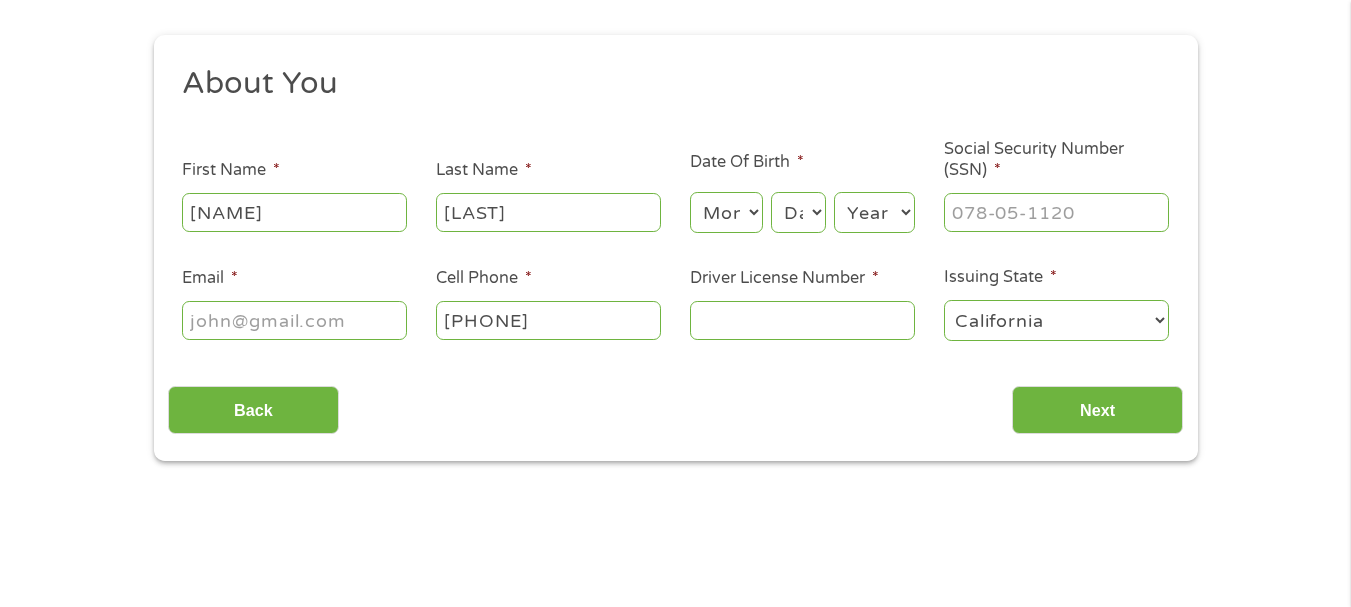 type on "marlenanash@yahoo.com" 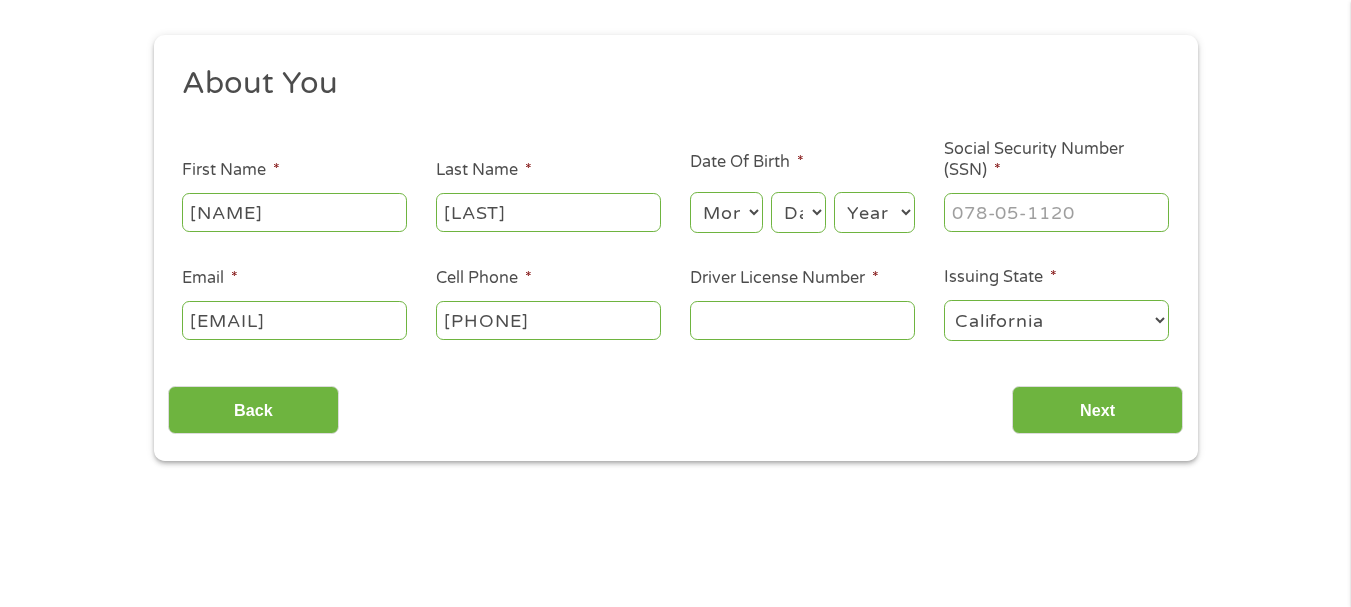 type on "3238552203" 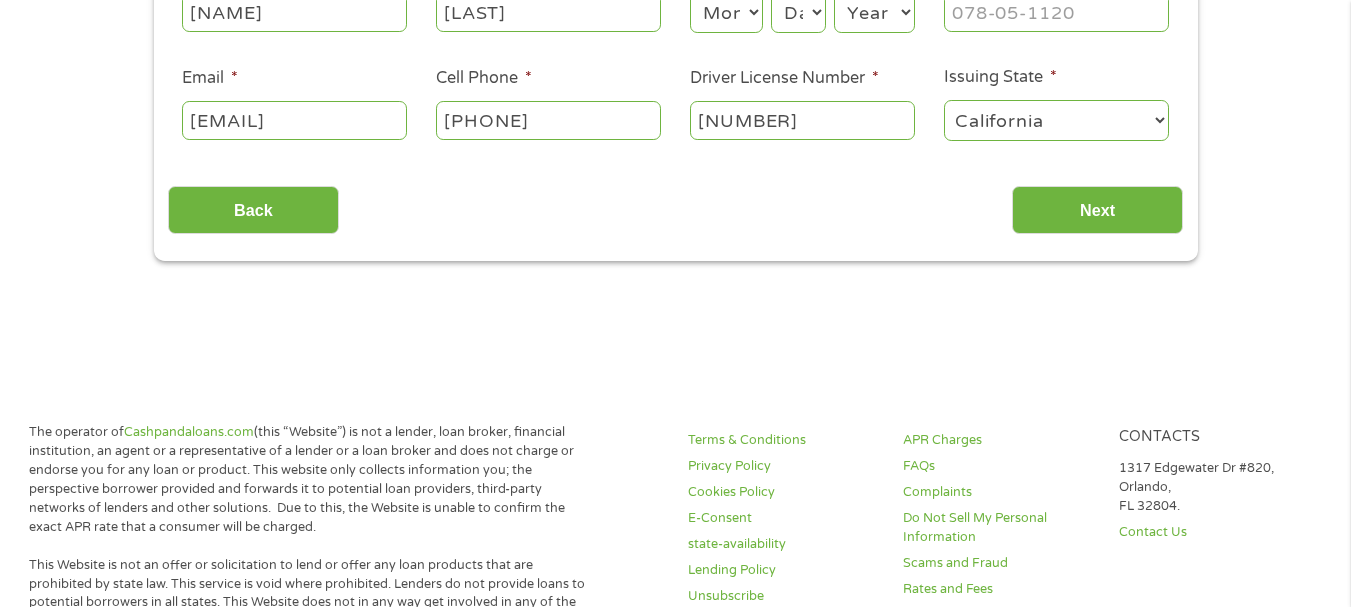 scroll, scrollTop: 300, scrollLeft: 0, axis: vertical 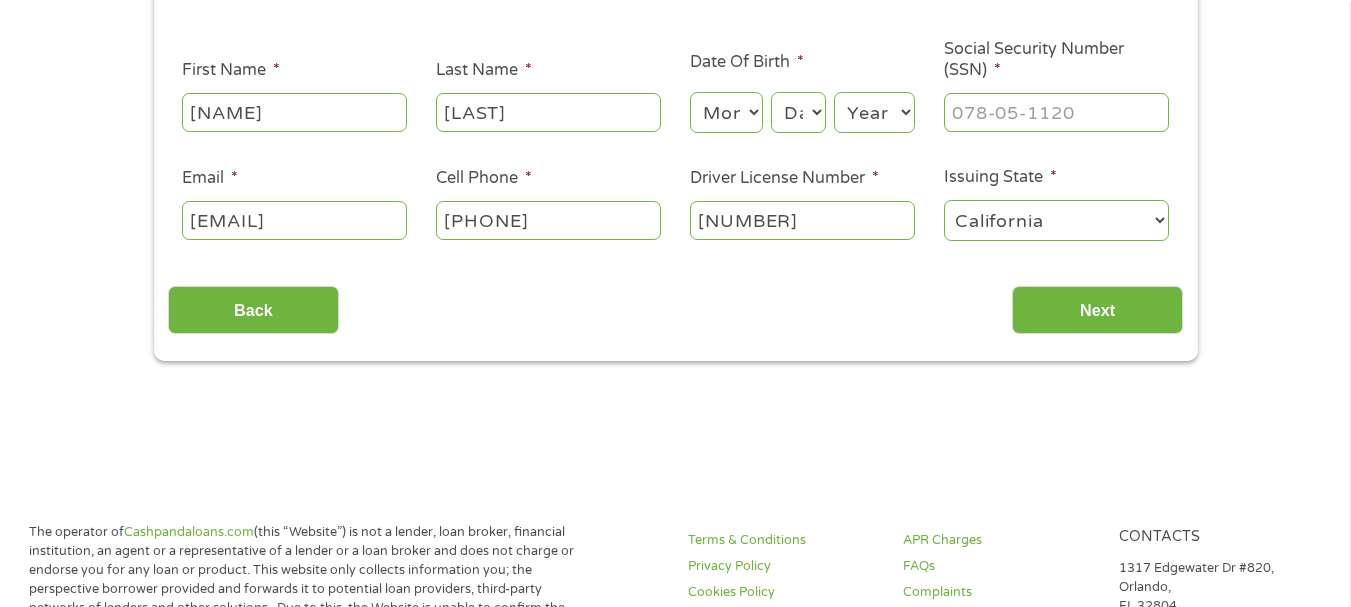 type on "C5936283" 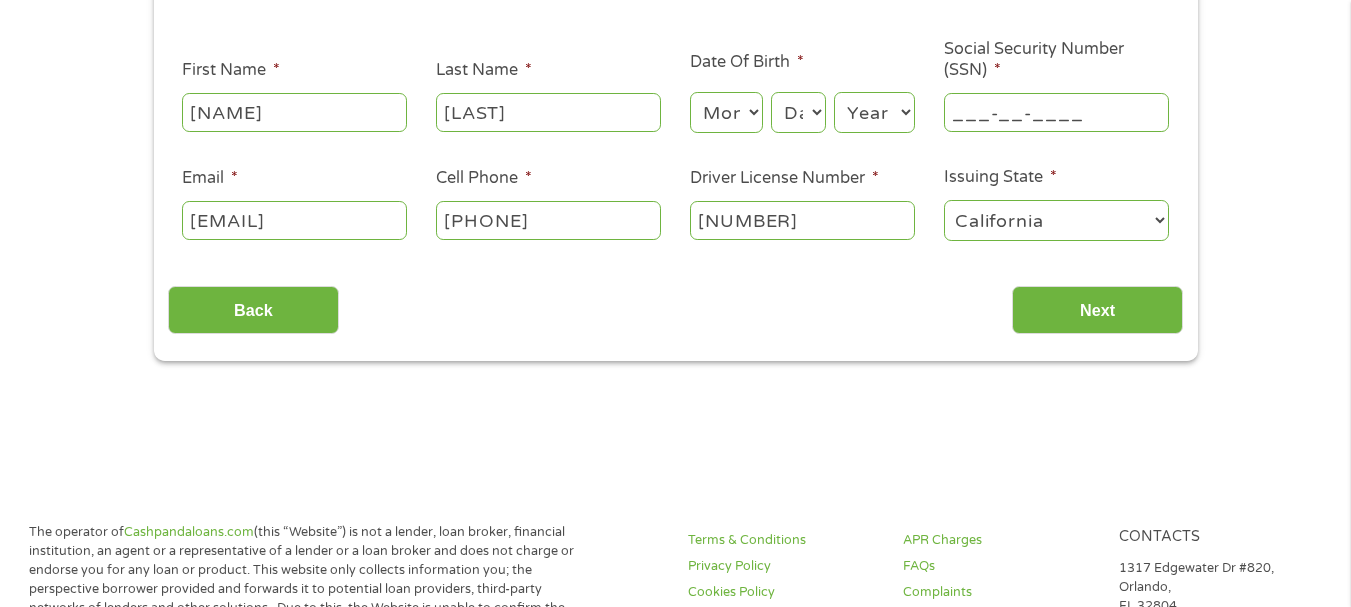 click on "___-__-____" at bounding box center [1056, 112] 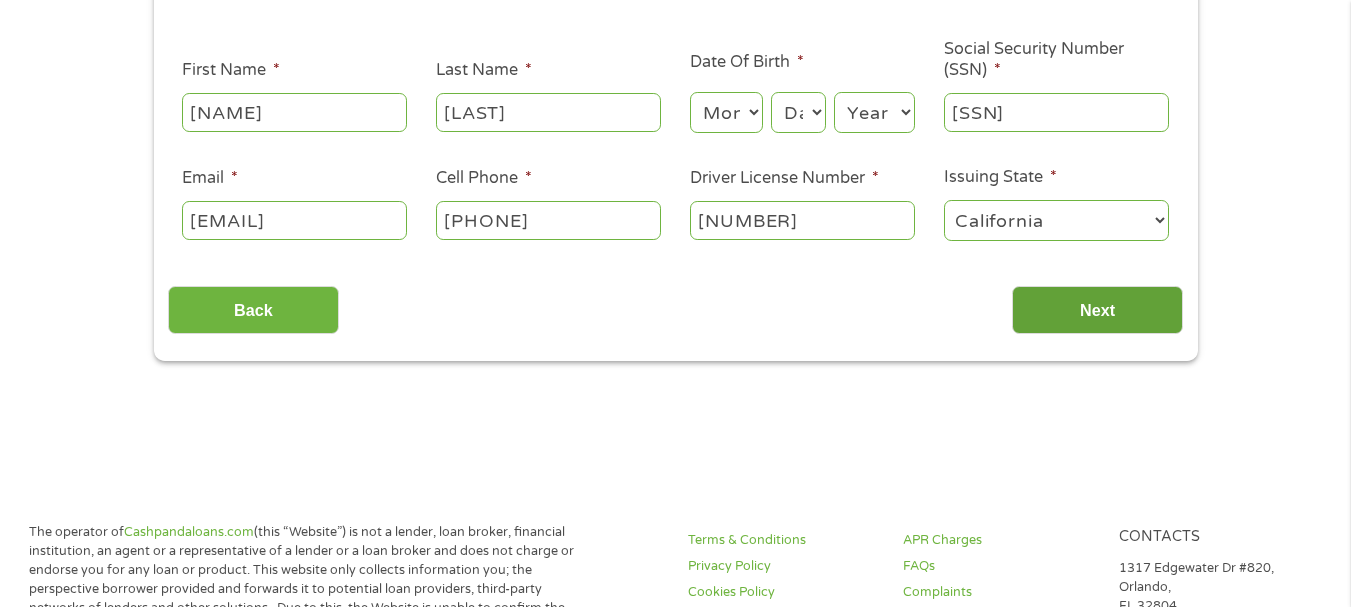 click on "Next" at bounding box center [1097, 310] 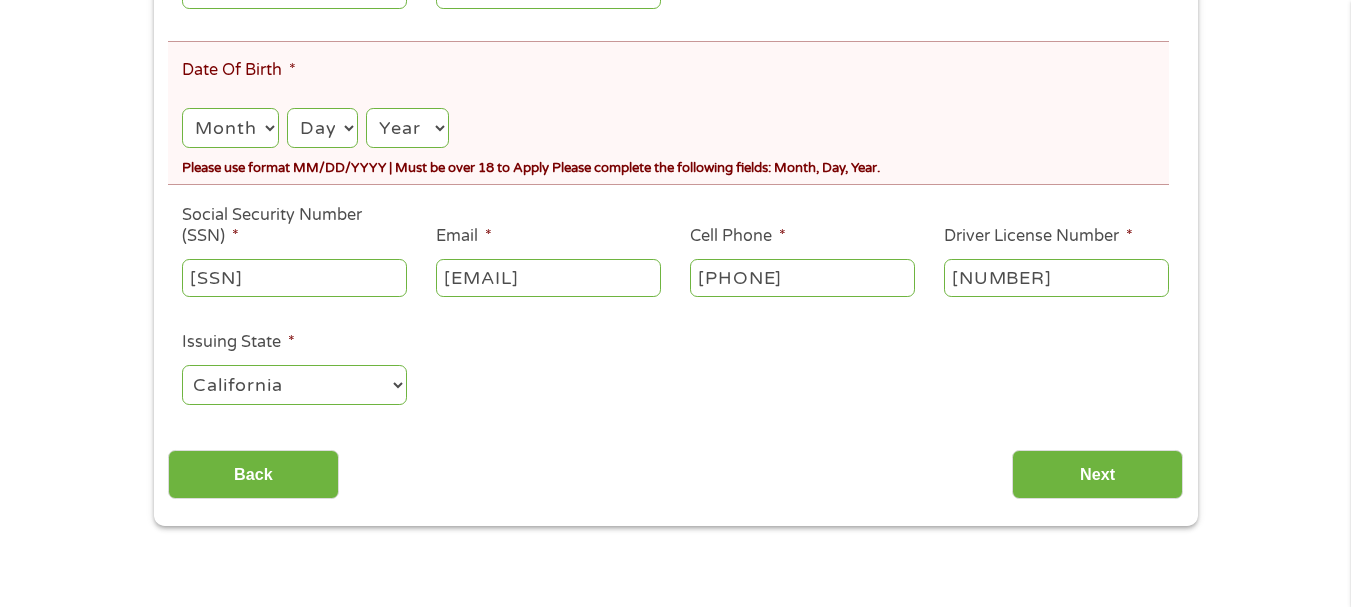 scroll, scrollTop: 500, scrollLeft: 0, axis: vertical 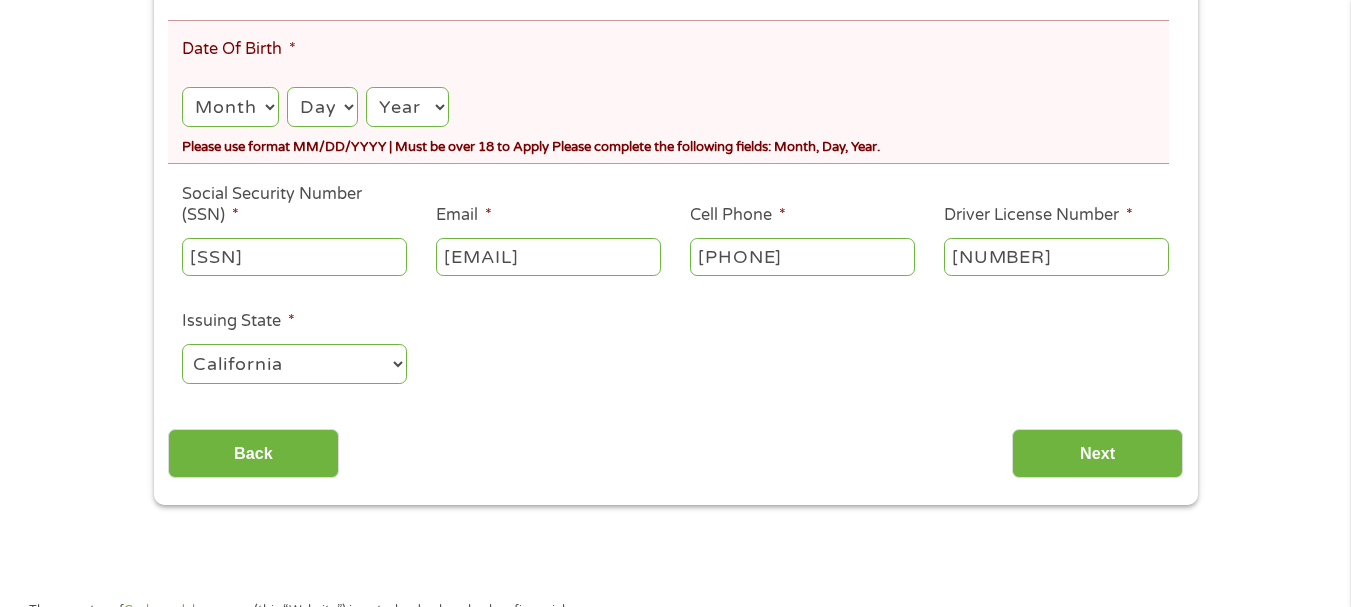 click on "Month 1 2 3 4 5 6 7 8 9 10 11 12" at bounding box center [230, 107] 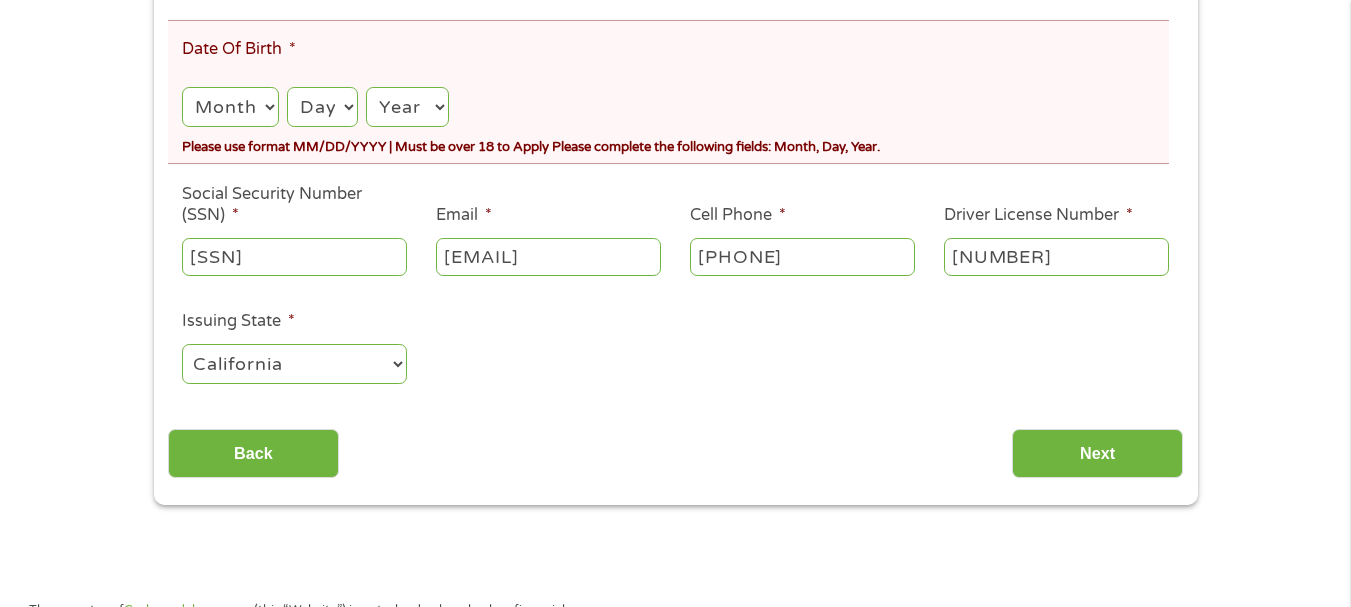 select on "12" 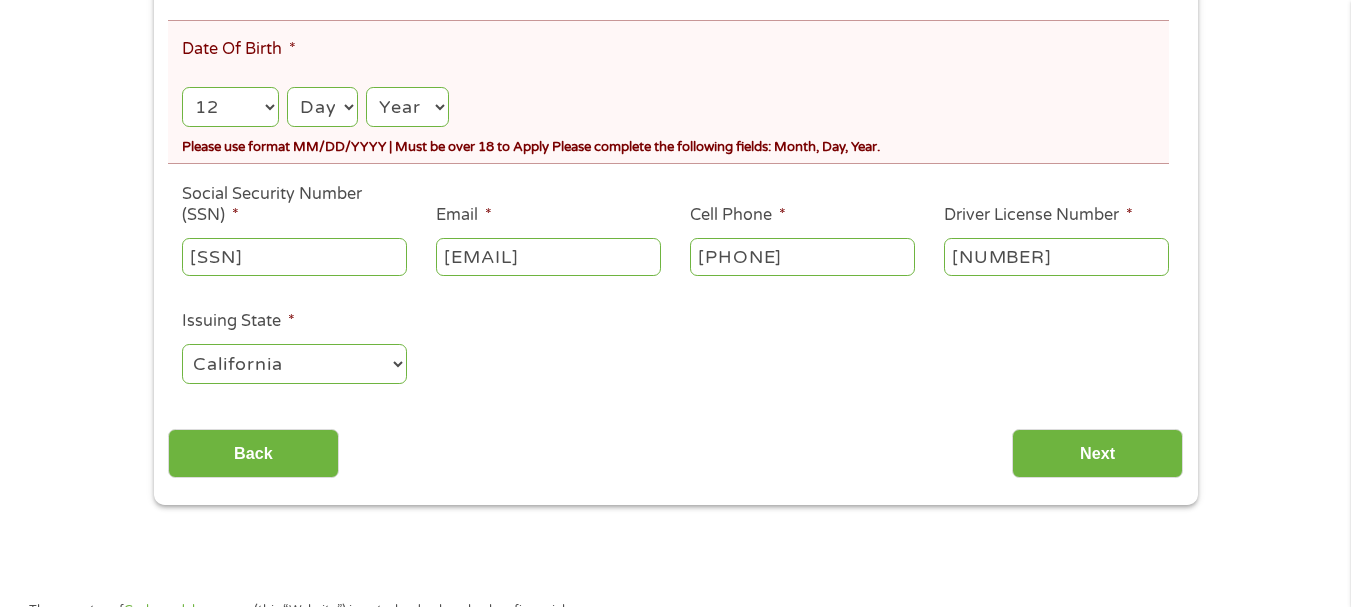 click on "Month 1 2 3 4 5 6 7 8 9 10 11 12" at bounding box center [230, 107] 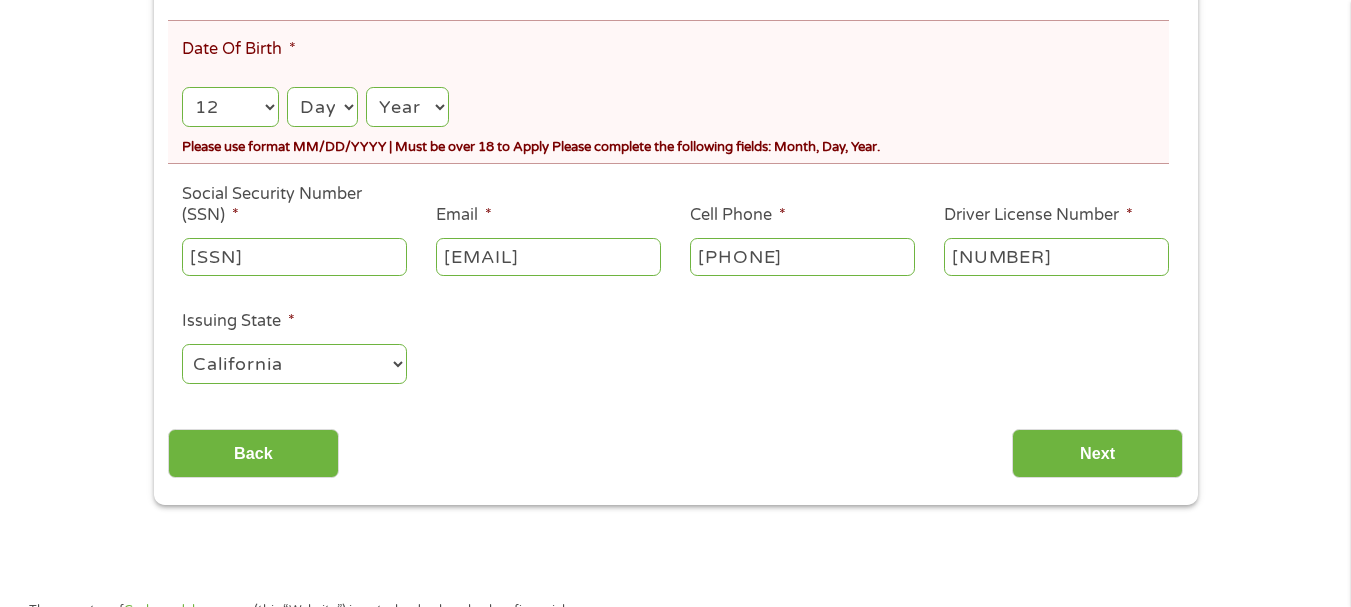 select on "2" 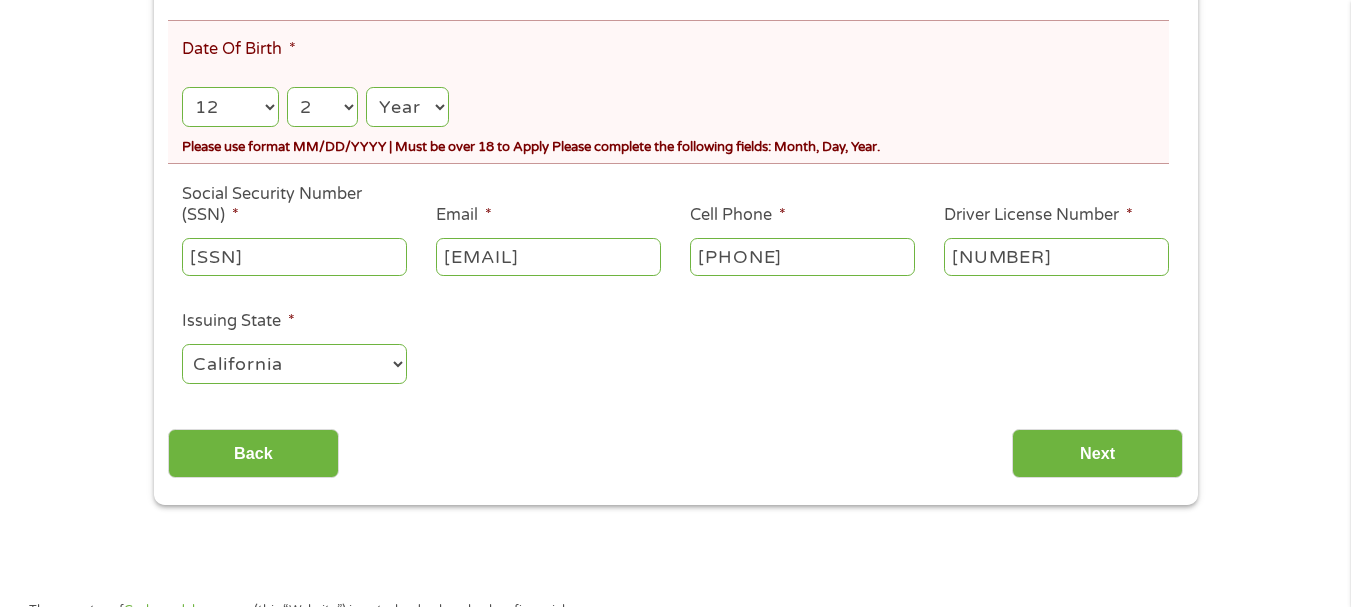 click on "Day 1 2 3 4 5 6 7 8 9 10 11 12 13 14 15 16 17 18 19 20 21 22 23 24 25 26 27 28 29 30 31" at bounding box center (322, 107) 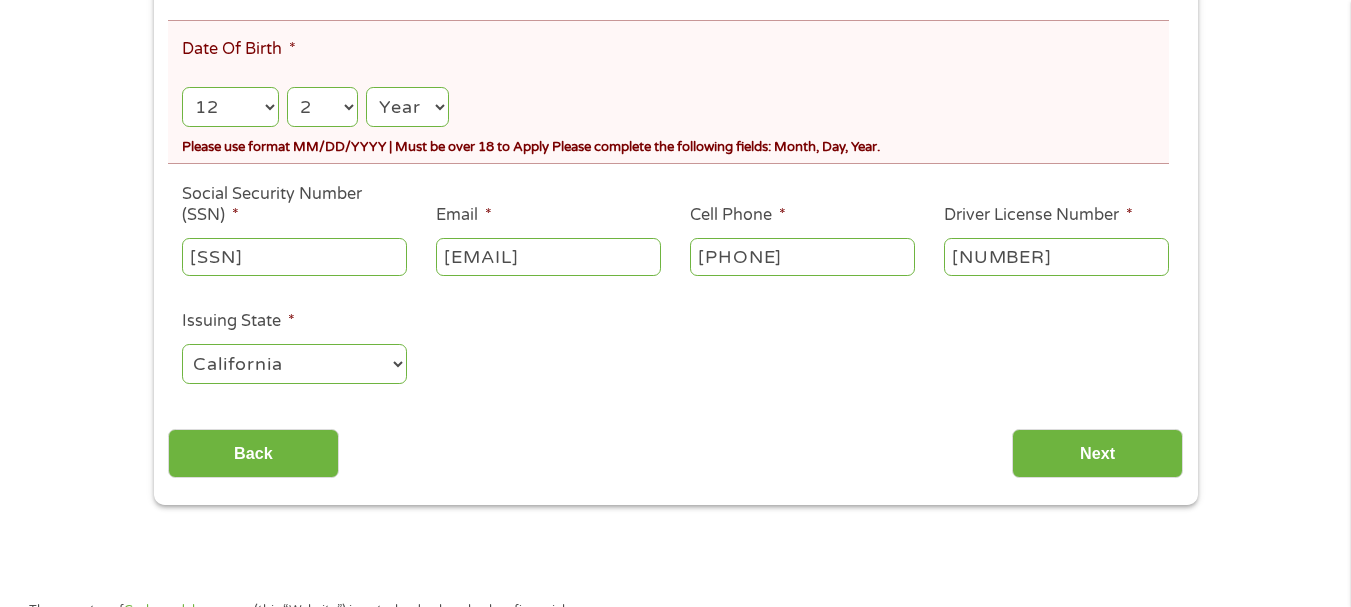 click on "Year 2007 2006 2005 2004 2003 2002 2001 2000 1999 1998 1997 1996 1995 1994 1993 1992 1991 1990 1989 1988 1987 1986 1985 1984 1983 1982 1981 1980 1979 1978 1977 1976 1975 1974 1973 1972 1971 1970 1969 1968 1967 1966 1965 1964 1963 1962 1961 1960 1959 1958 1957 1956 1955 1954 1953 1952 1951 1950 1949 1948 1947 1946 1945 1944 1943 1942 1941 1940 1939 1938 1937 1936 1935 1934 1933 1932 1931 1930 1929 1928 1927 1926 1925 1924 1923 1922 1921 1920" at bounding box center (407, 107) 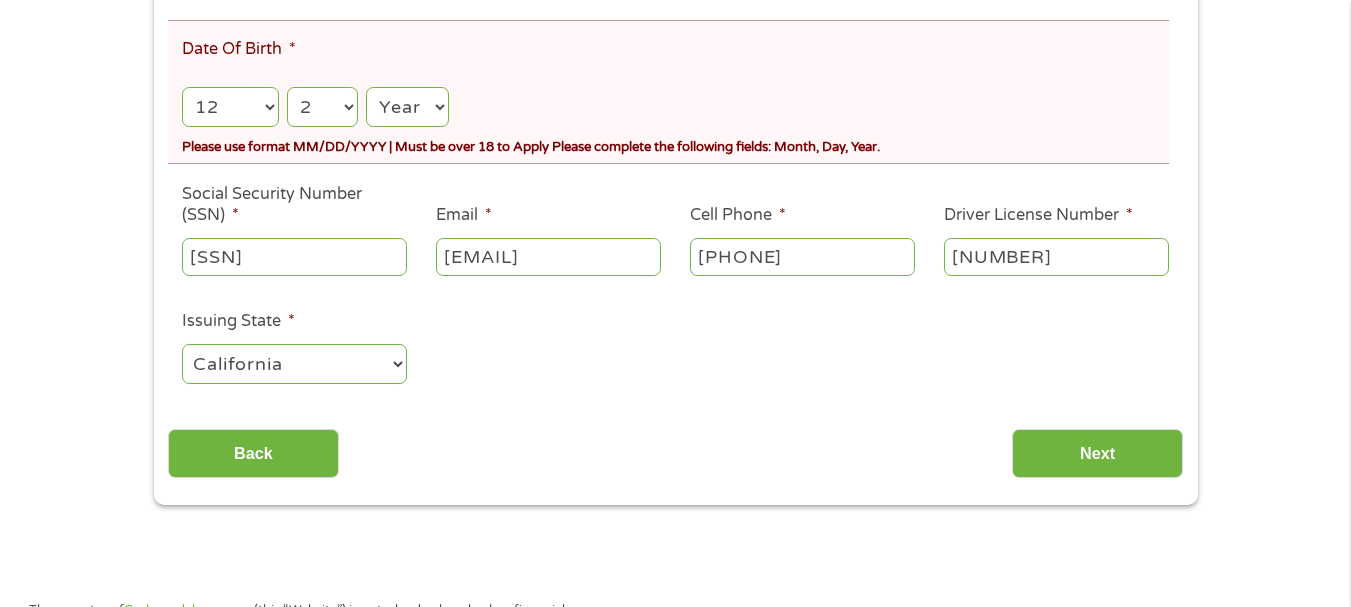 select on "1966" 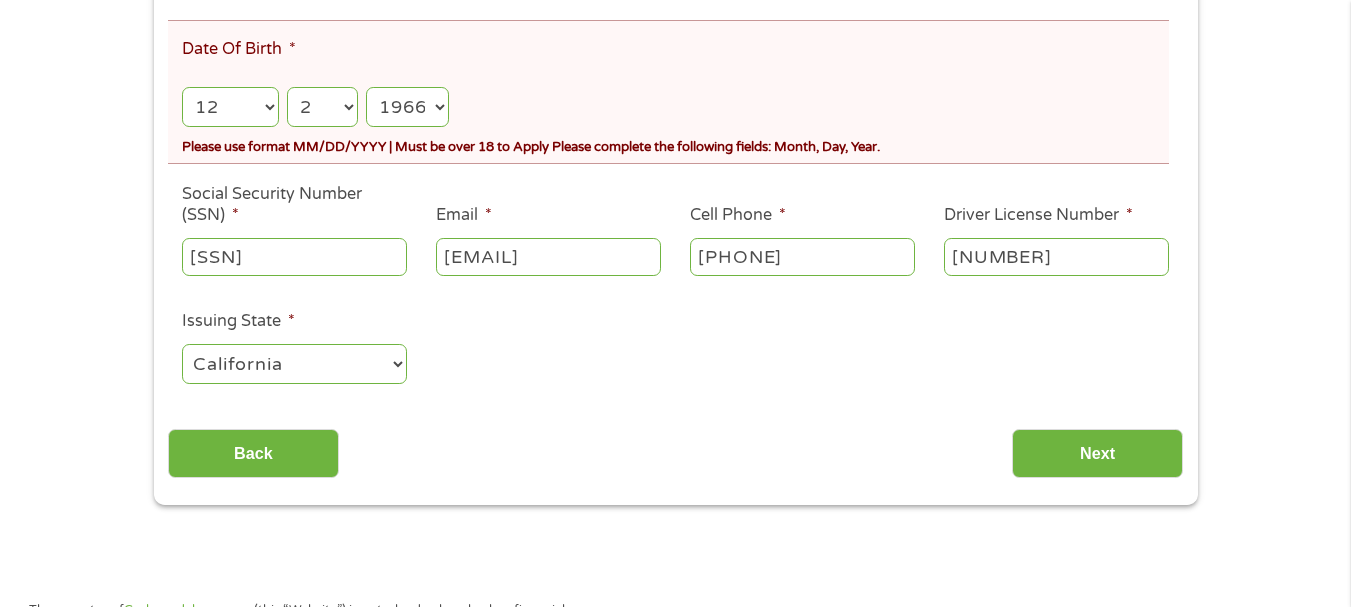 click on "Year 2007 2006 2005 2004 2003 2002 2001 2000 1999 1998 1997 1996 1995 1994 1993 1992 1991 1990 1989 1988 1987 1986 1985 1984 1983 1982 1981 1980 1979 1978 1977 1976 1975 1974 1973 1972 1971 1970 1969 1968 1967 1966 1965 1964 1963 1962 1961 1960 1959 1958 1957 1956 1955 1954 1953 1952 1951 1950 1949 1948 1947 1946 1945 1944 1943 1942 1941 1940 1939 1938 1937 1936 1935 1934 1933 1932 1931 1930 1929 1928 1927 1926 1925 1924 1923 1922 1921 1920" at bounding box center (407, 107) 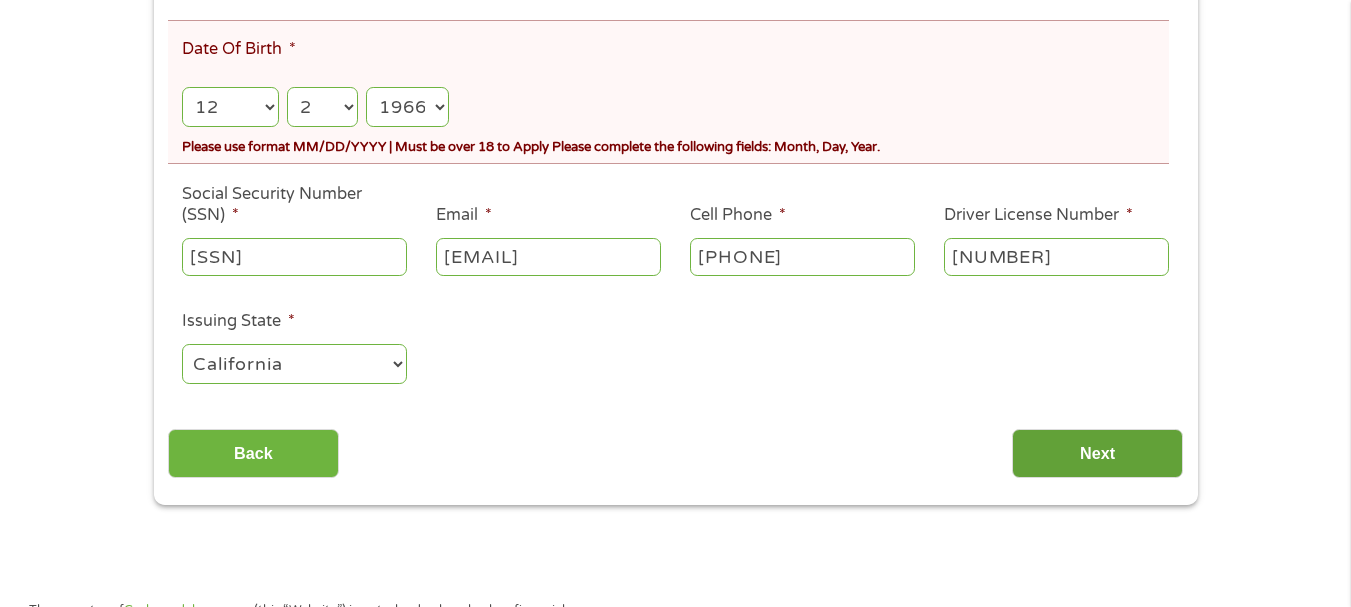 click on "Next" at bounding box center (1097, 453) 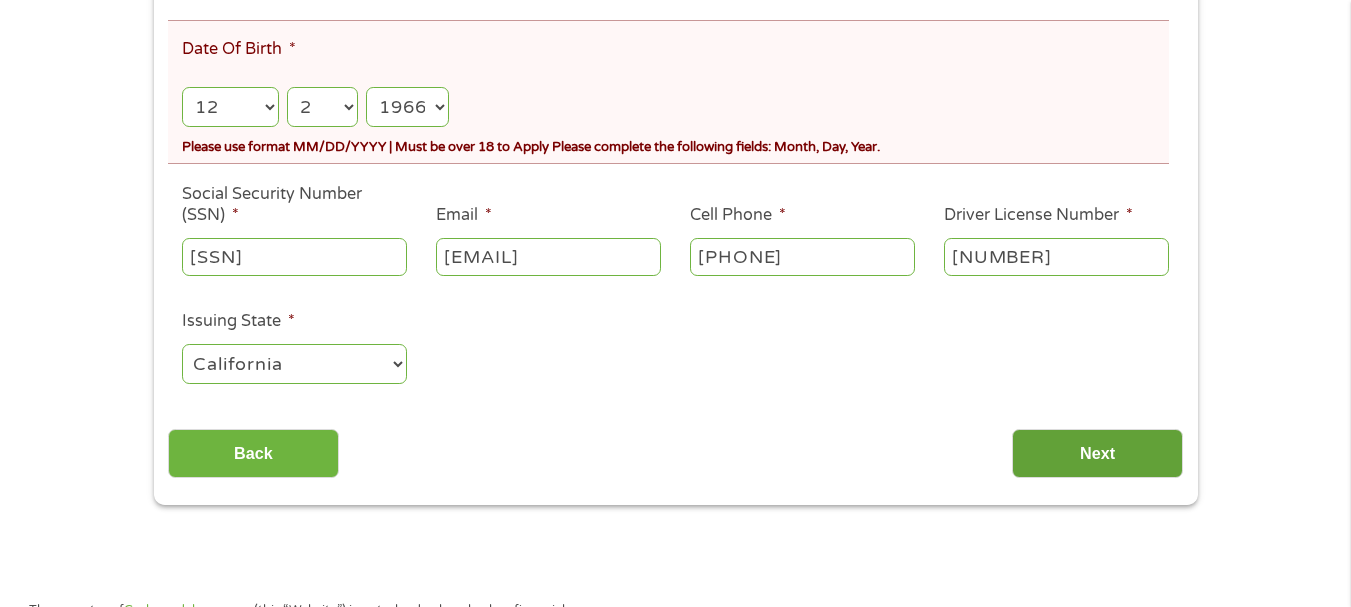 scroll, scrollTop: 8, scrollLeft: 8, axis: both 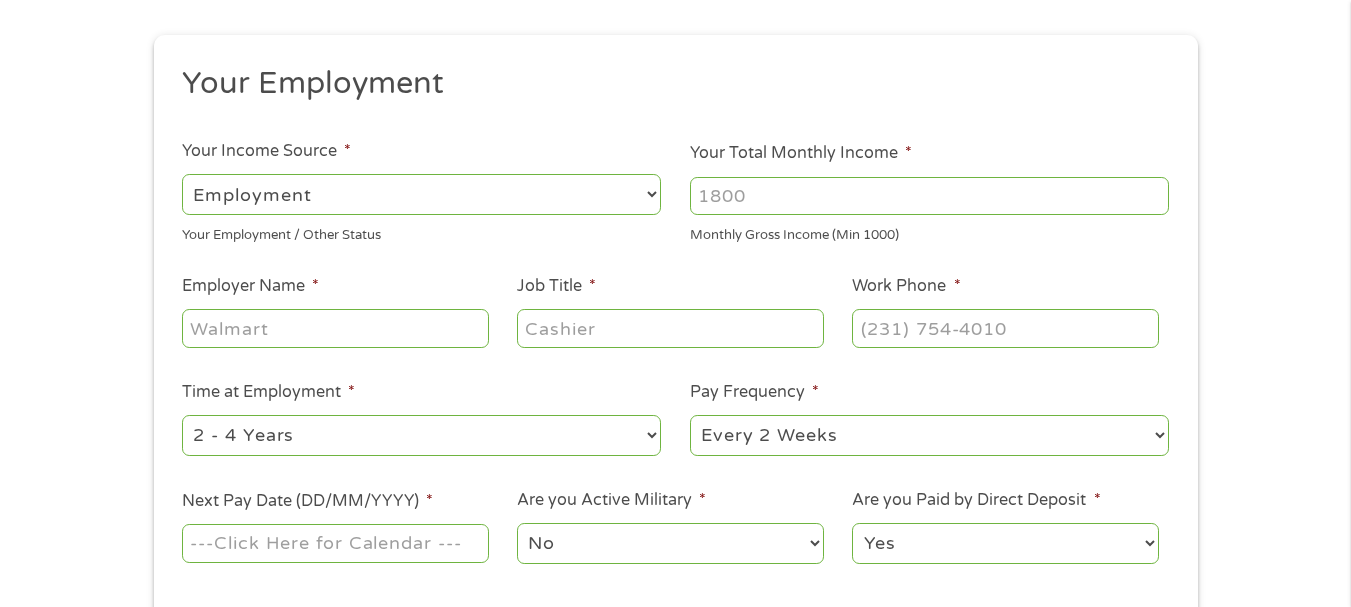 click on "Your Total Monthly Income *" at bounding box center [929, 196] 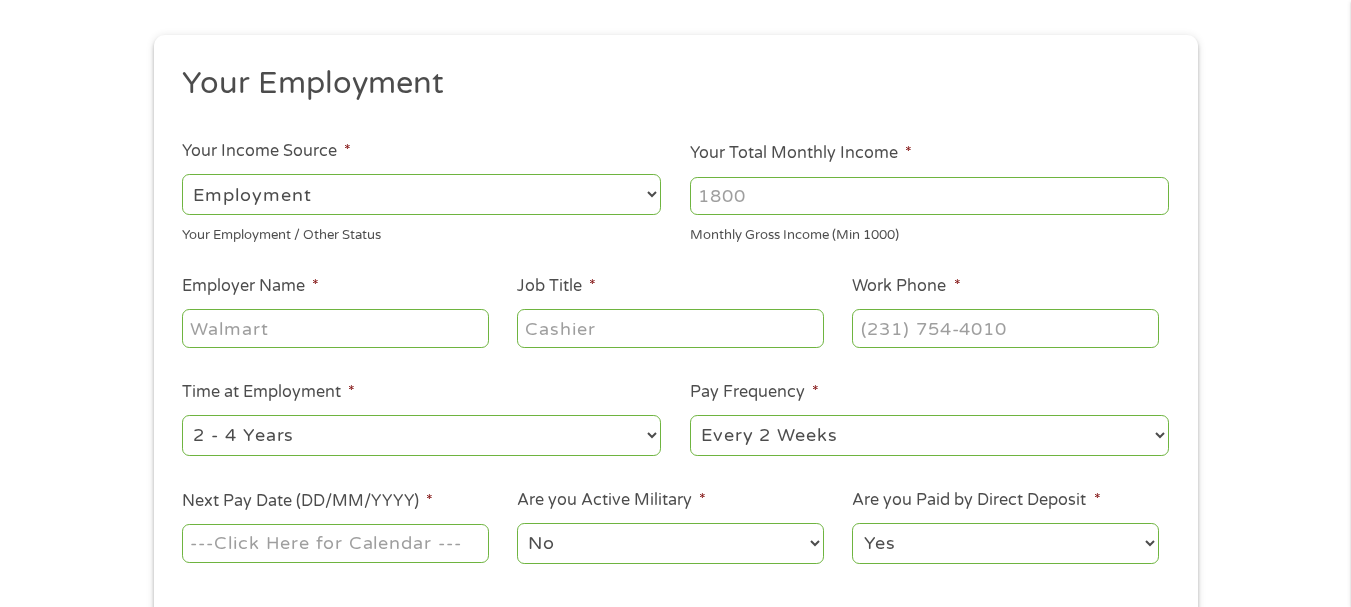 click on "Employer Name *" at bounding box center (335, 328) 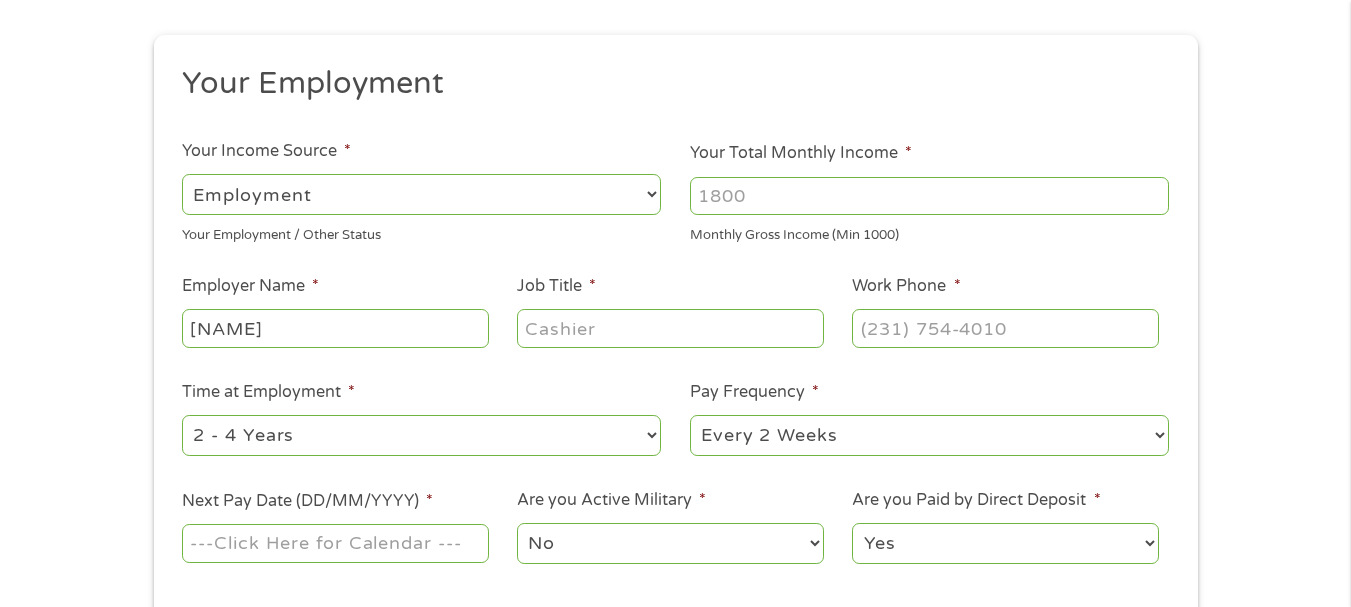 type on "VOALA" 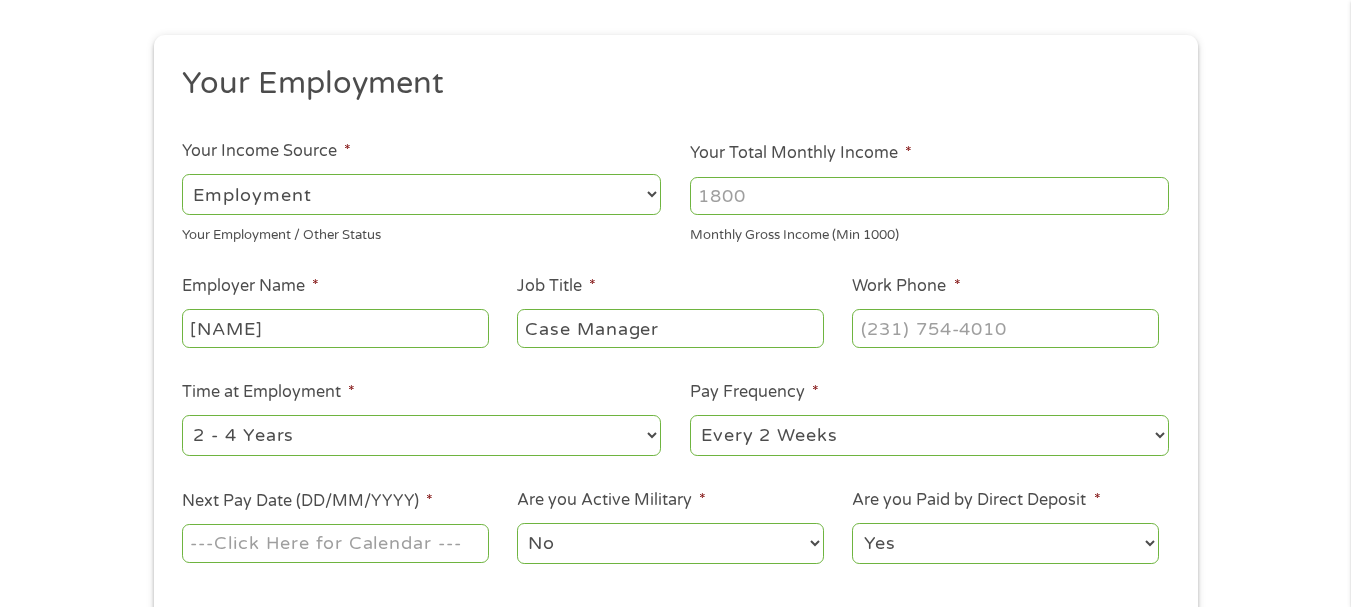 type on "Case Manager" 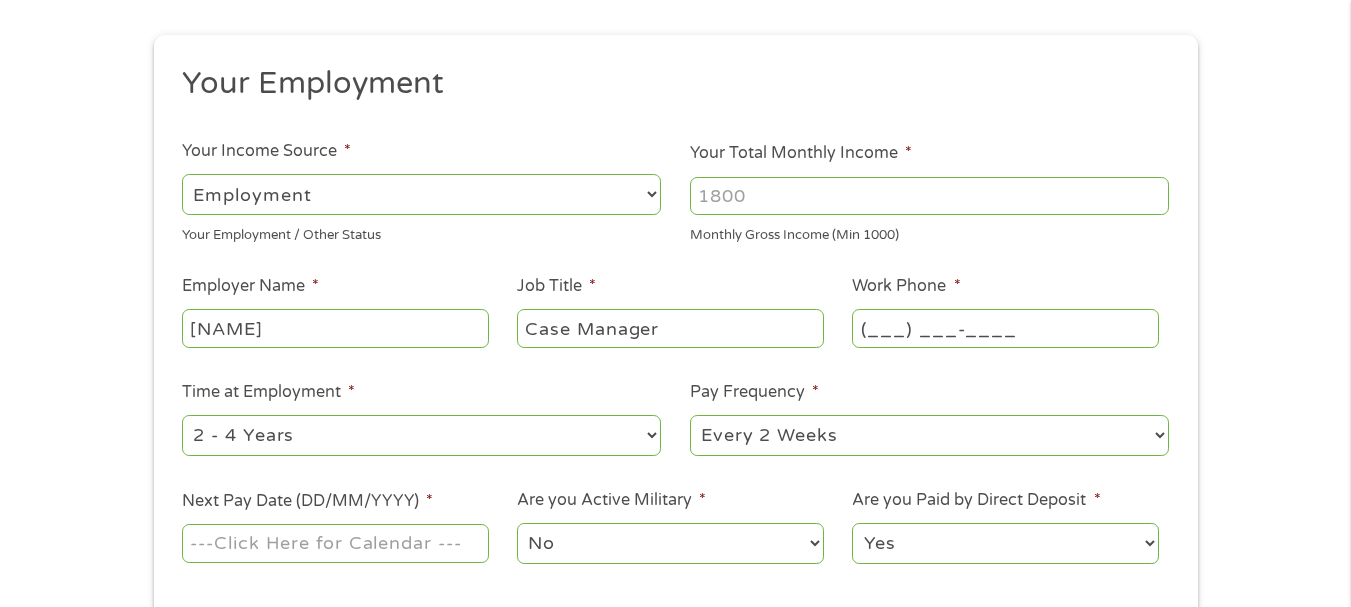 click on "(___) ___-____" at bounding box center [1005, 328] 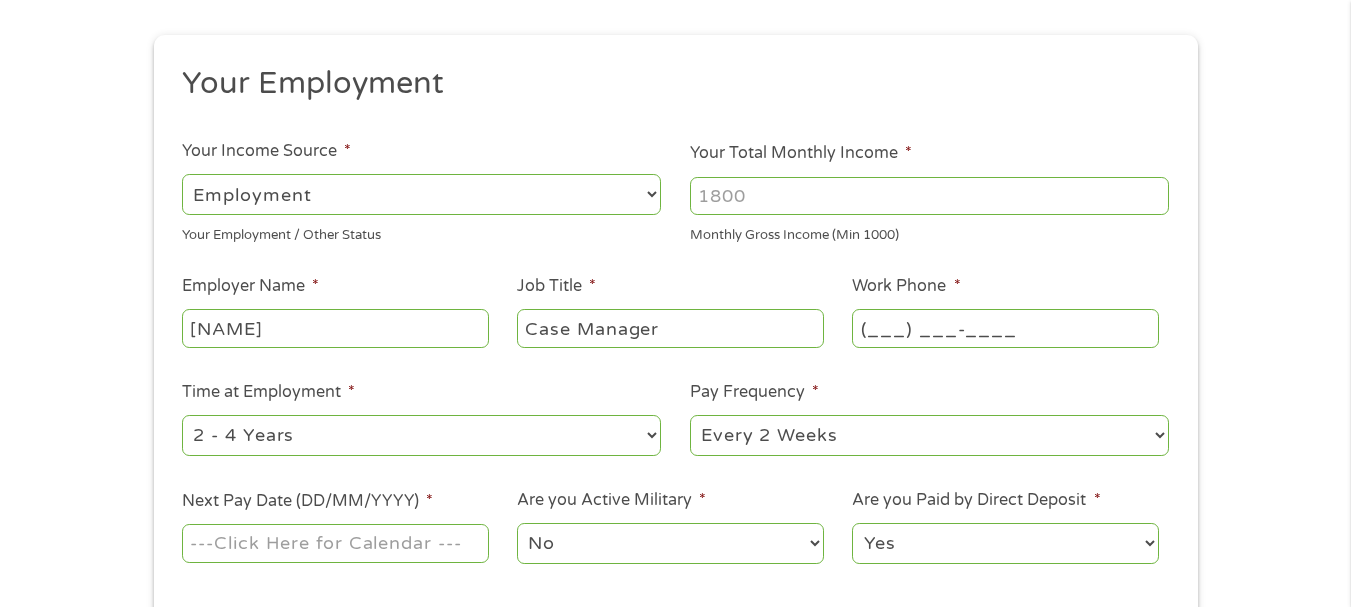 type on "2133329258" 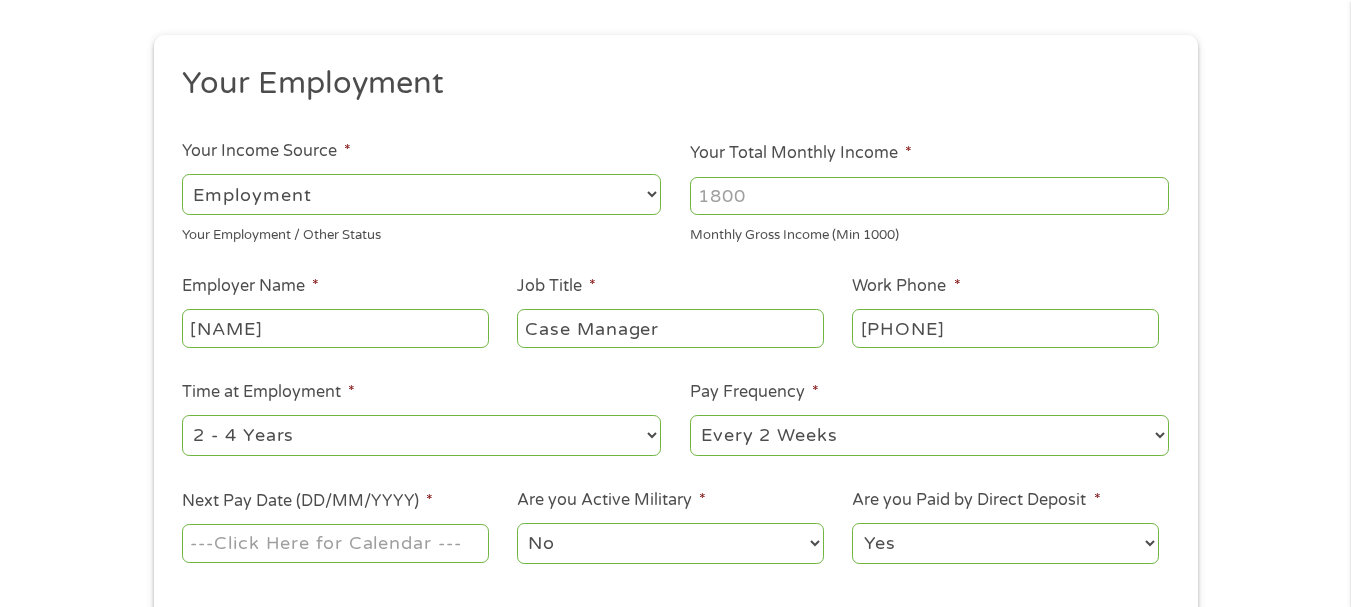 click on "--- Choose one --- 1 Year or less 1 - 2 Years 2 - 4 Years Over 4 Years" at bounding box center [421, 435] 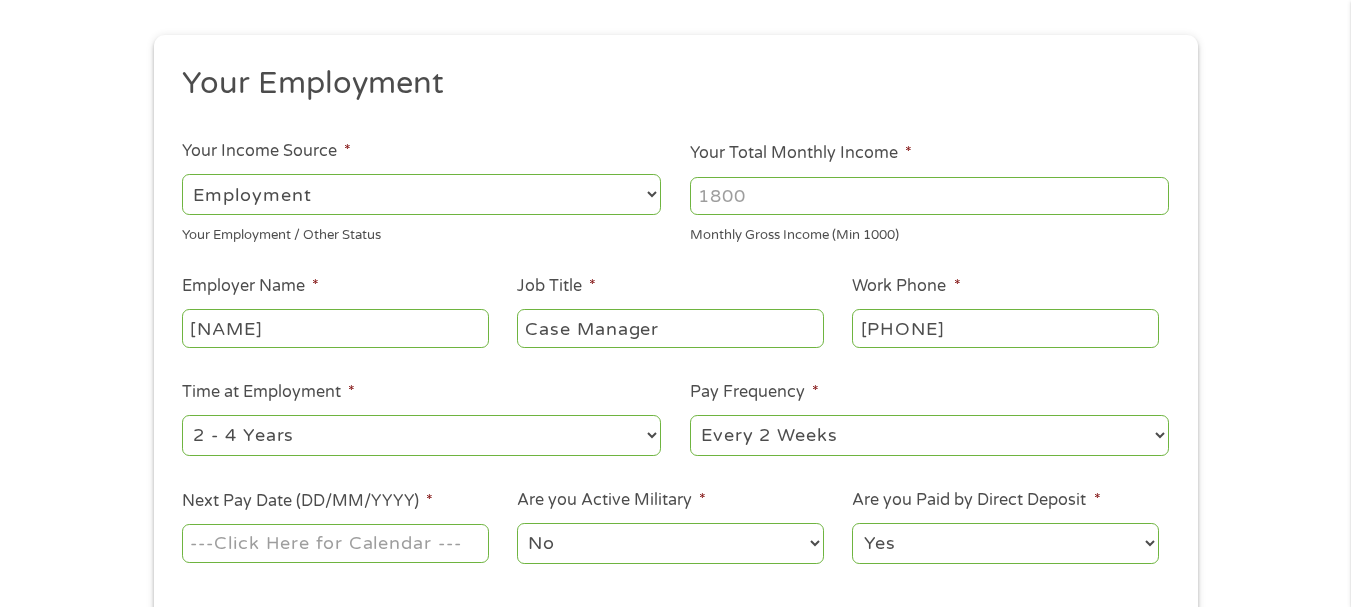 select on "60months" 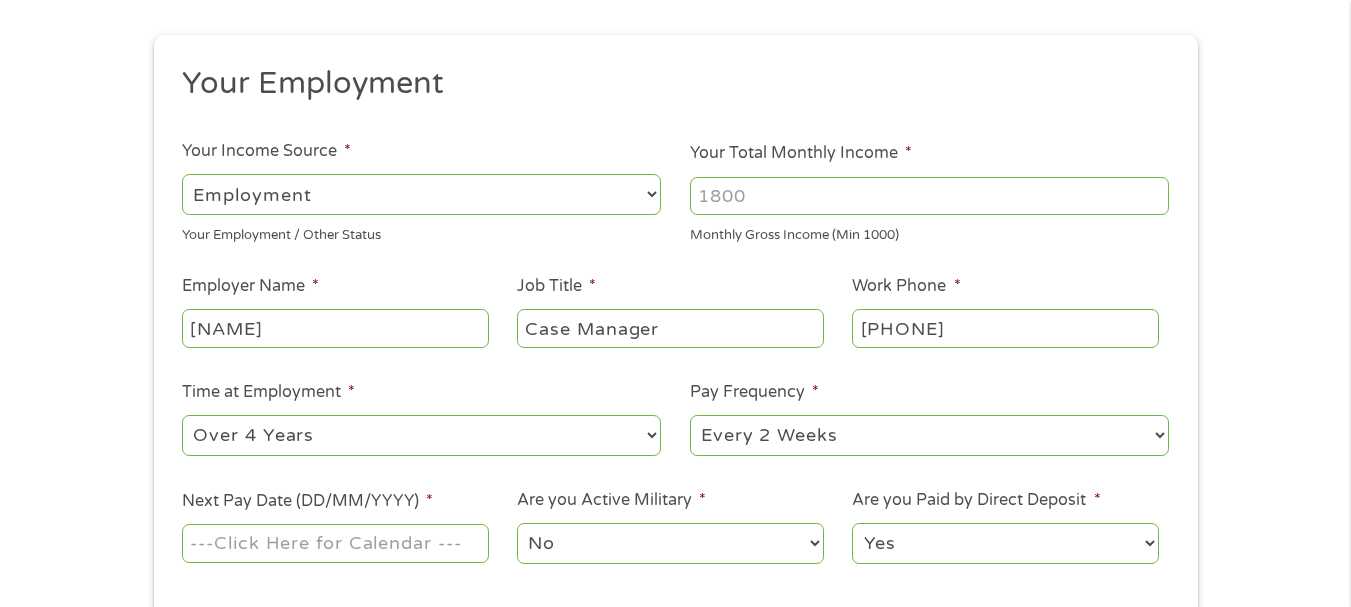 click on "--- Choose one --- 1 Year or less 1 - 2 Years 2 - 4 Years Over 4 Years" at bounding box center [421, 435] 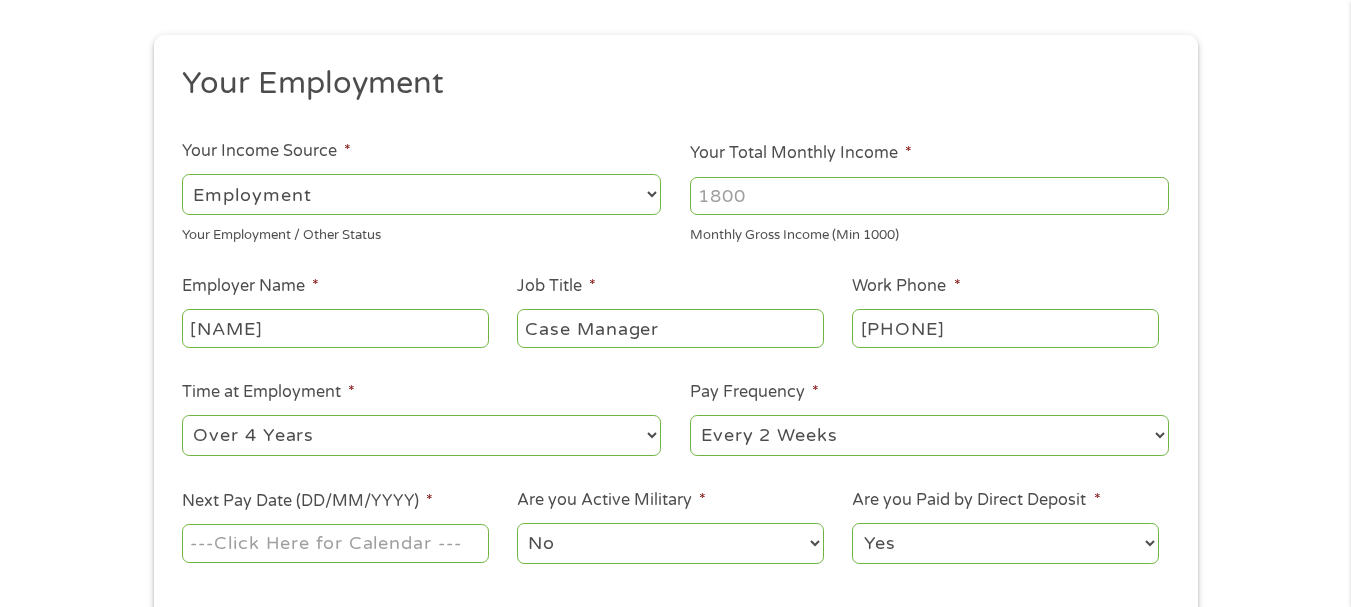 click on "--- Choose one --- Every 2 Weeks Every Week Monthly Semi-Monthly" at bounding box center (929, 435) 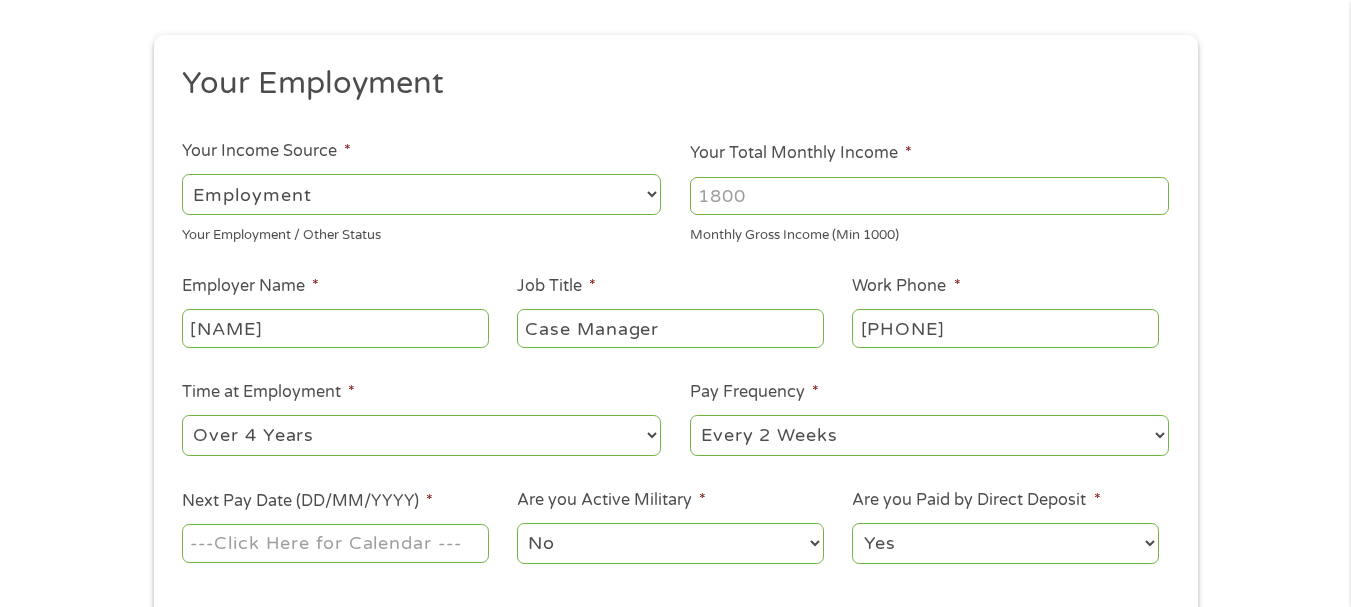 select on "semimonthly" 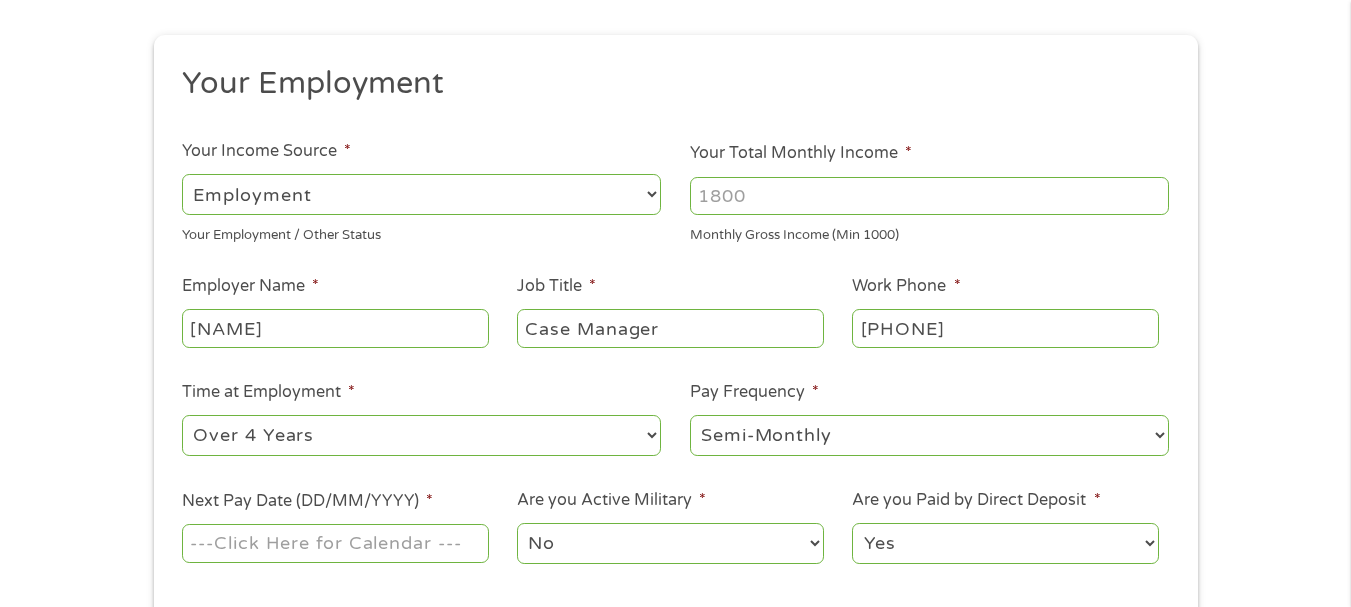 click on "--- Choose one --- Every 2 Weeks Every Week Monthly Semi-Monthly" at bounding box center (929, 435) 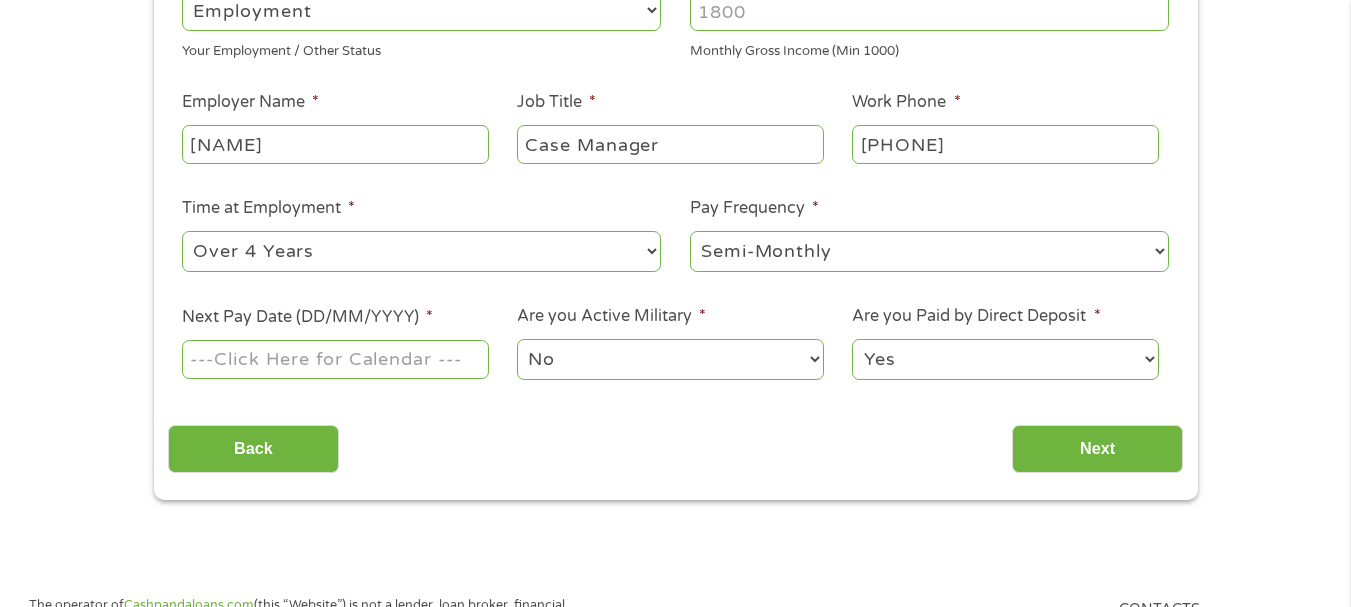 scroll, scrollTop: 400, scrollLeft: 0, axis: vertical 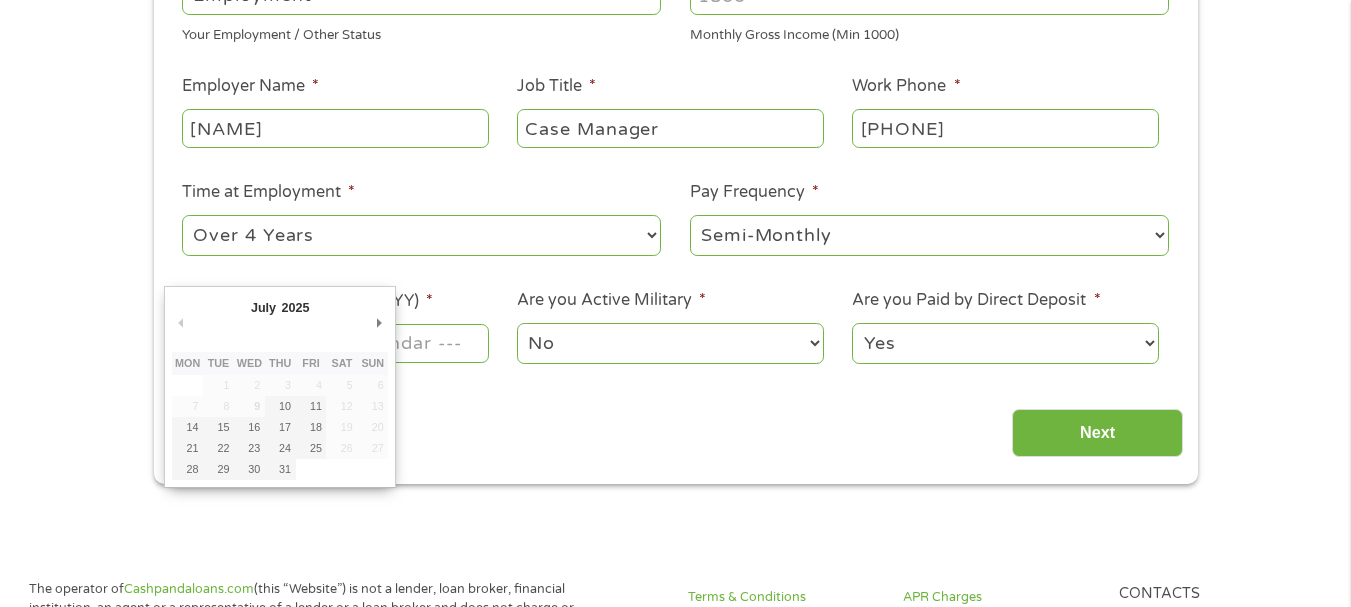 click on "Next Pay Date (DD/MM/YYYY) *" at bounding box center [335, 343] 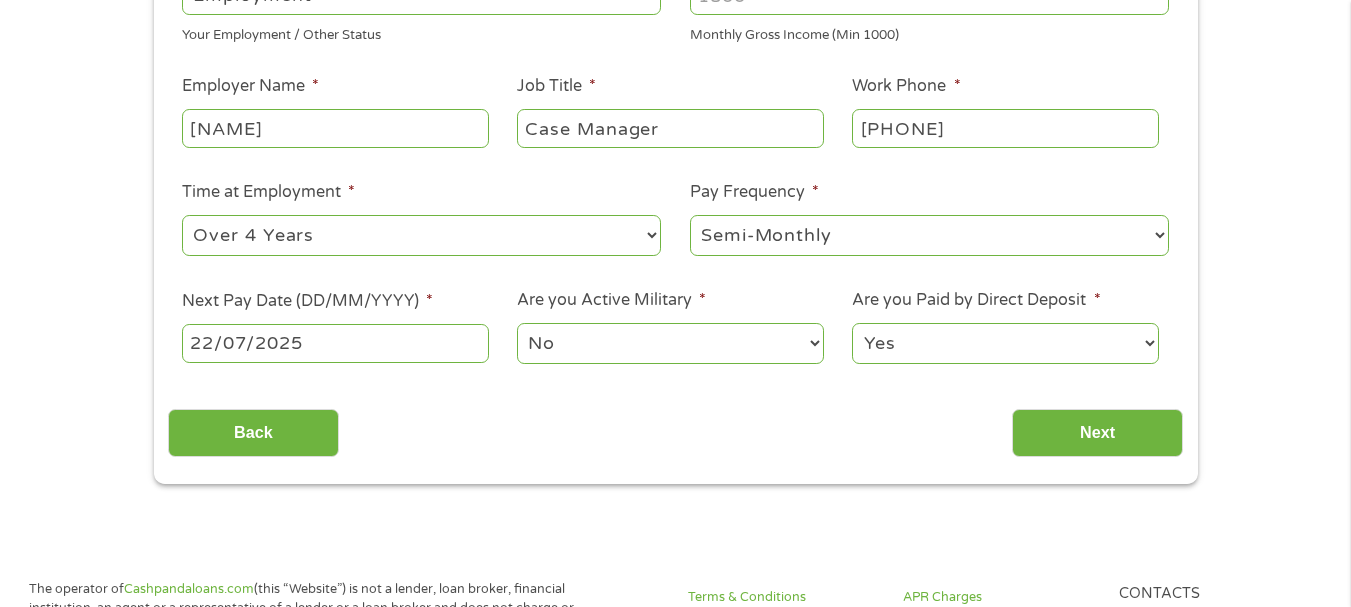 click on "Yes No" at bounding box center [1005, 343] 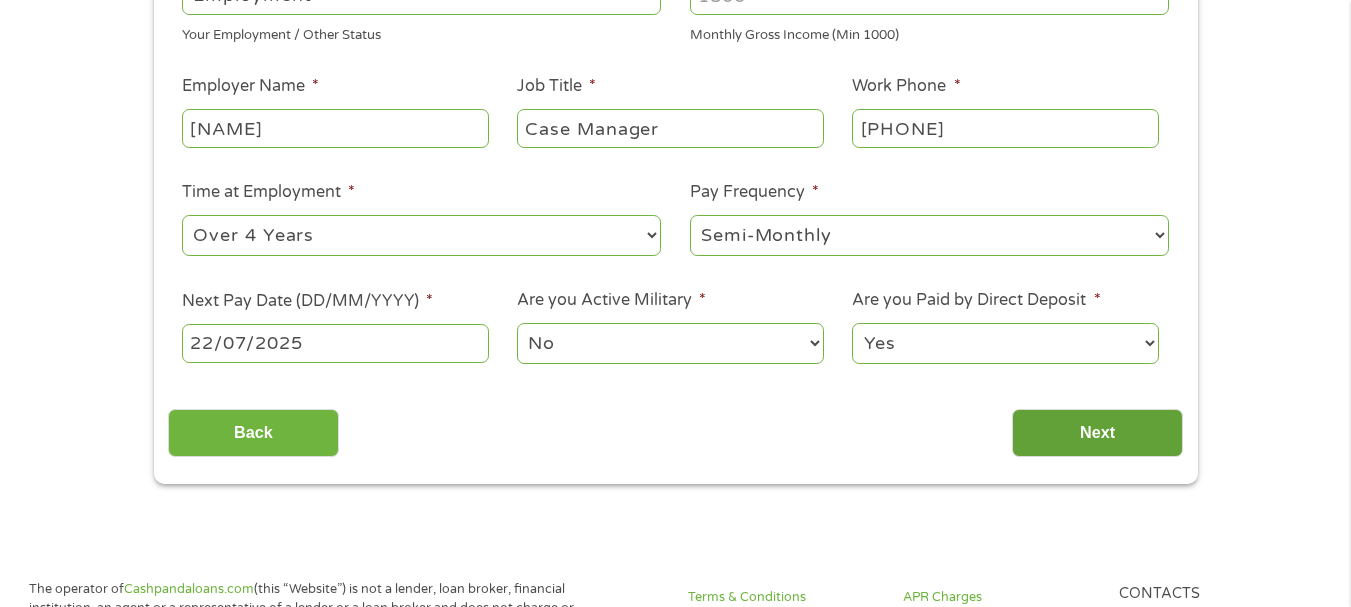 click on "Next" at bounding box center [1097, 433] 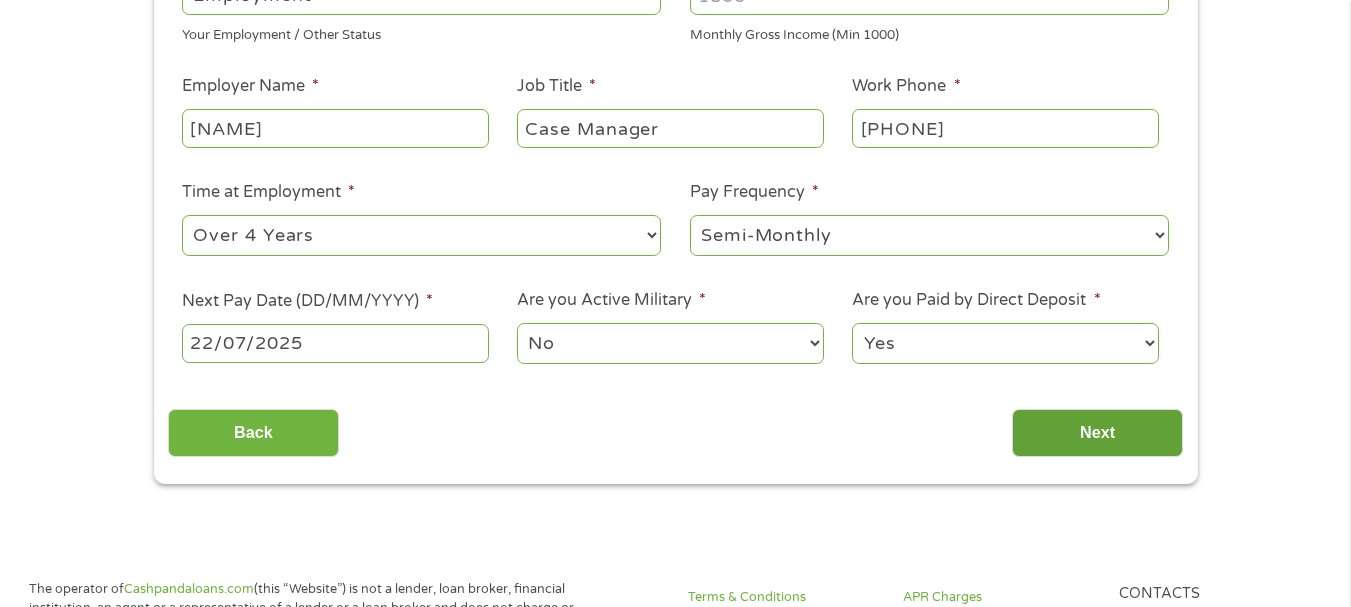 scroll, scrollTop: 8, scrollLeft: 8, axis: both 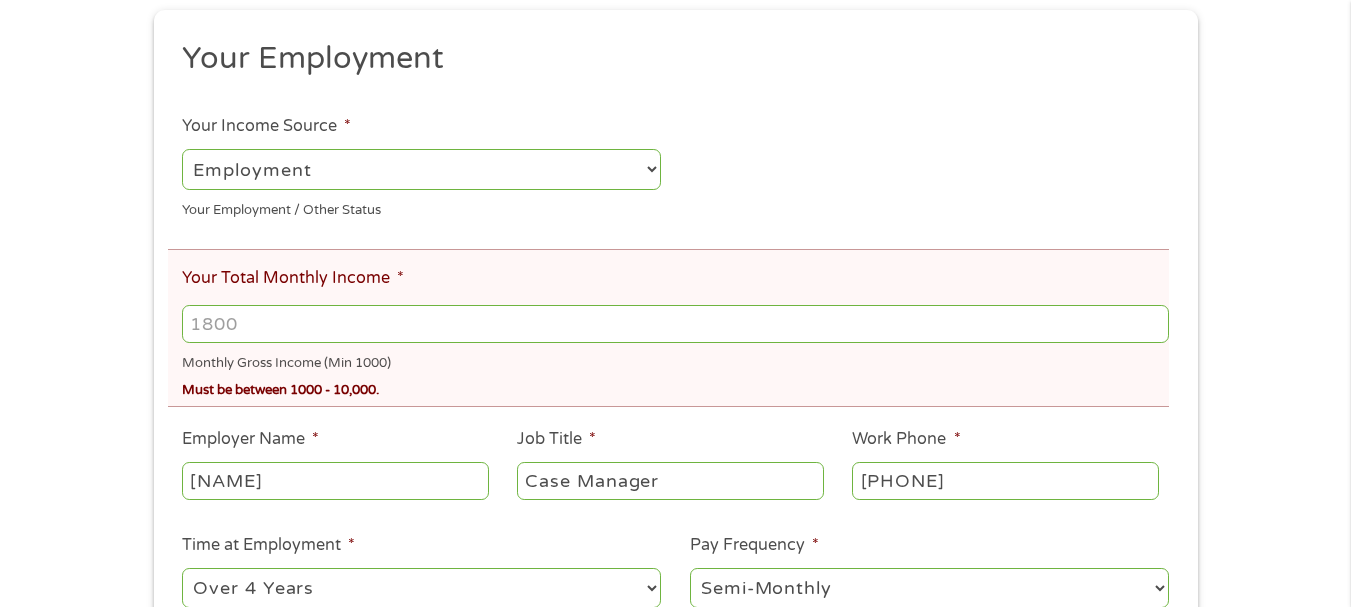 drag, startPoint x: 271, startPoint y: 321, endPoint x: 153, endPoint y: 321, distance: 118 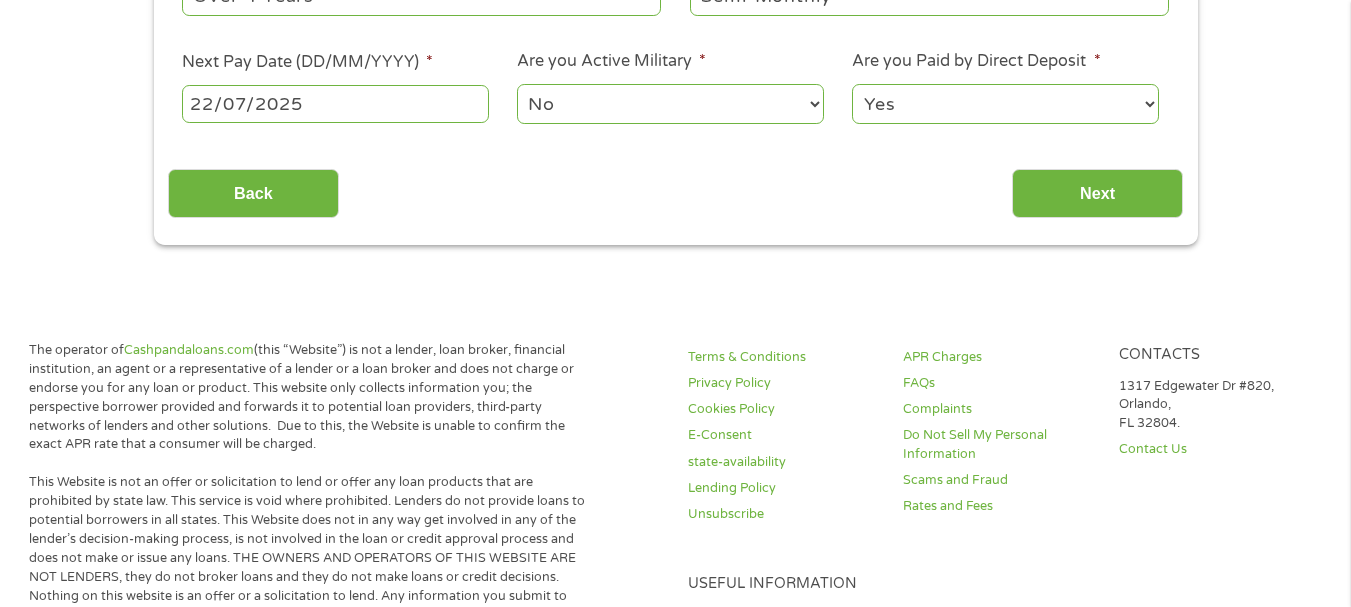 scroll, scrollTop: 900, scrollLeft: 0, axis: vertical 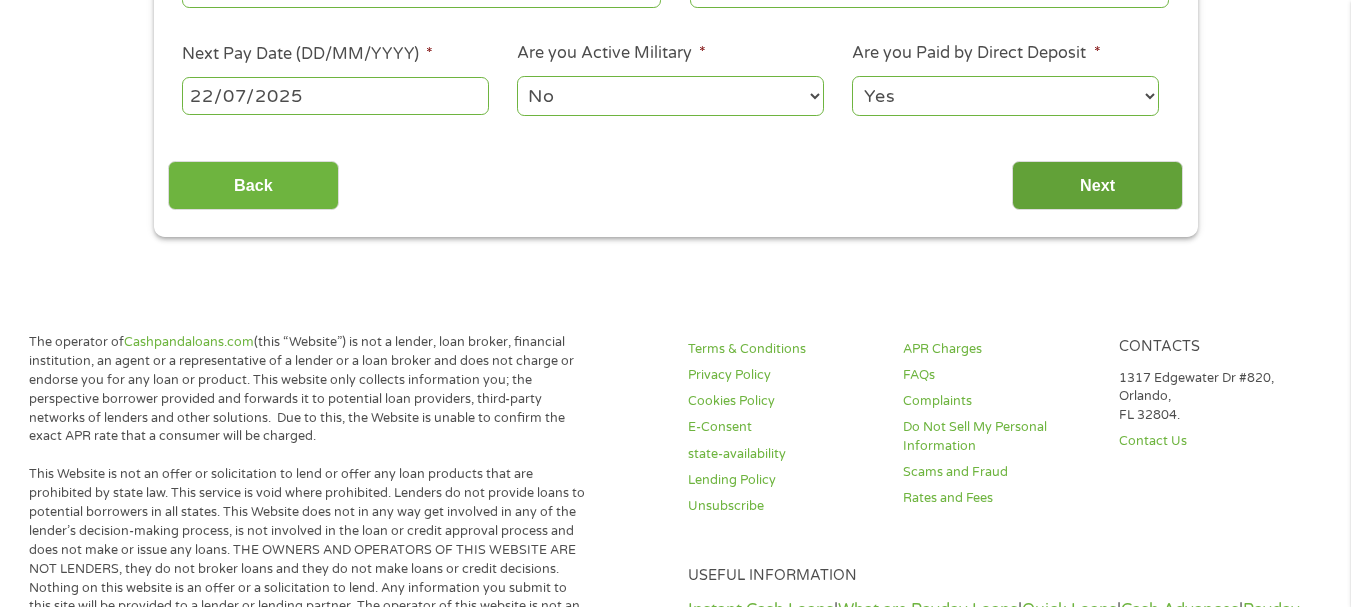 type on "1800" 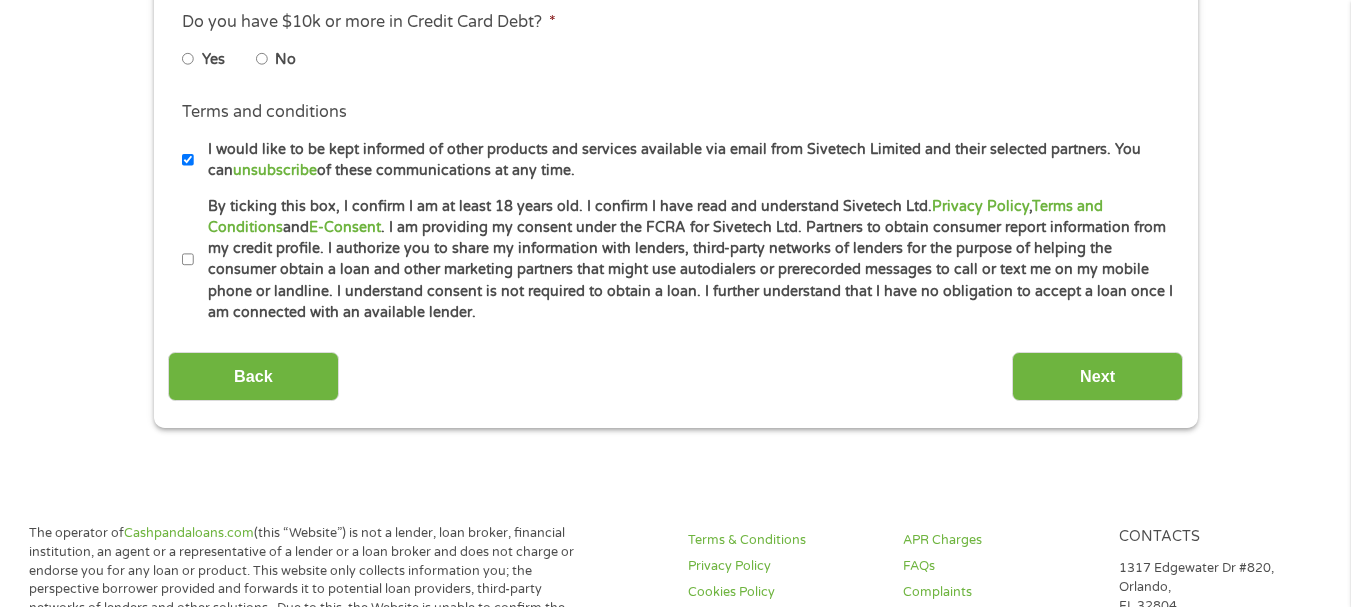 scroll, scrollTop: 799, scrollLeft: 0, axis: vertical 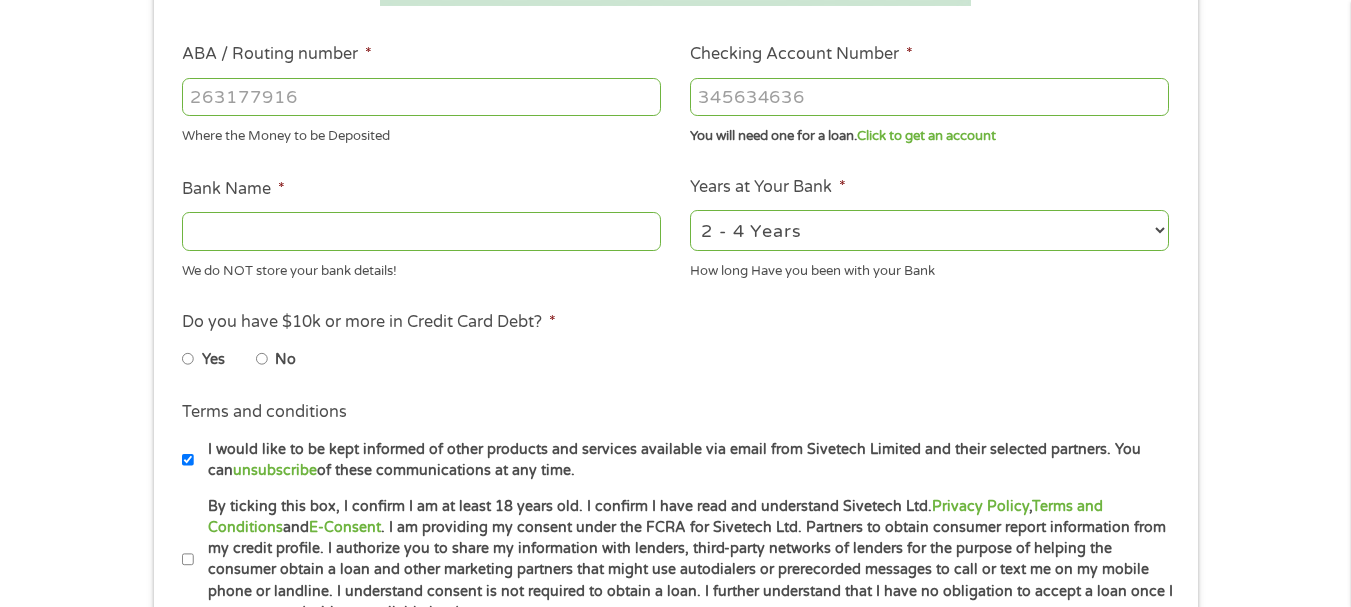 click on "ABA / Routing number *" at bounding box center (421, 97) 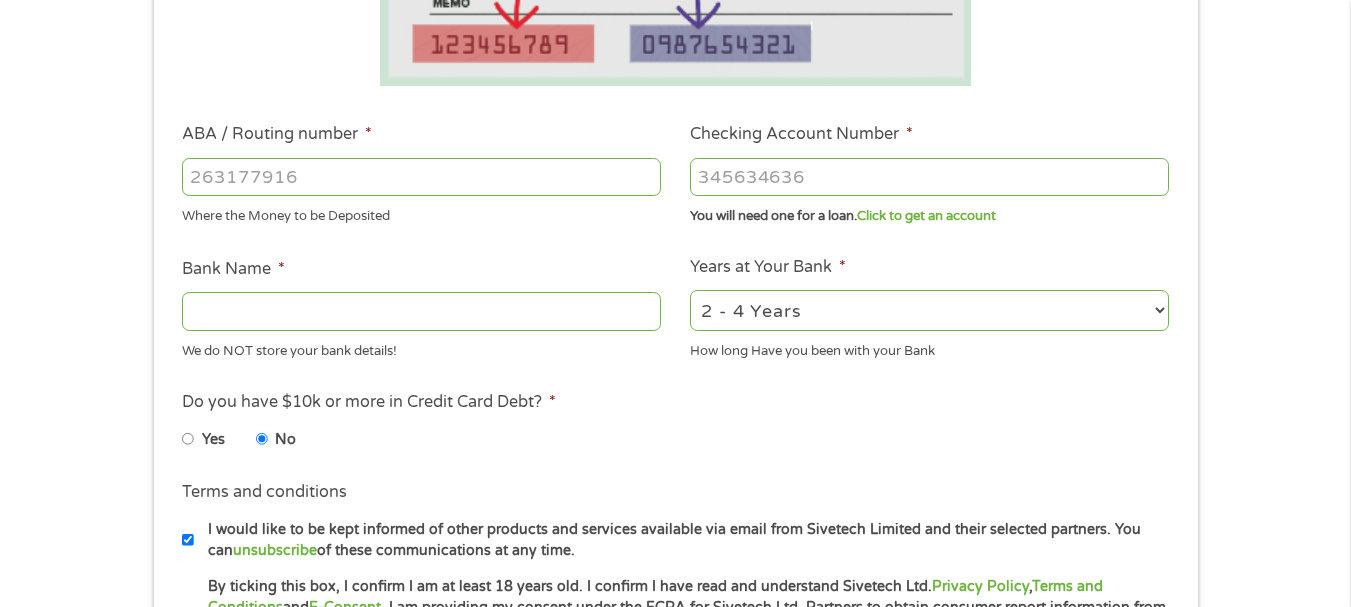 scroll, scrollTop: 500, scrollLeft: 0, axis: vertical 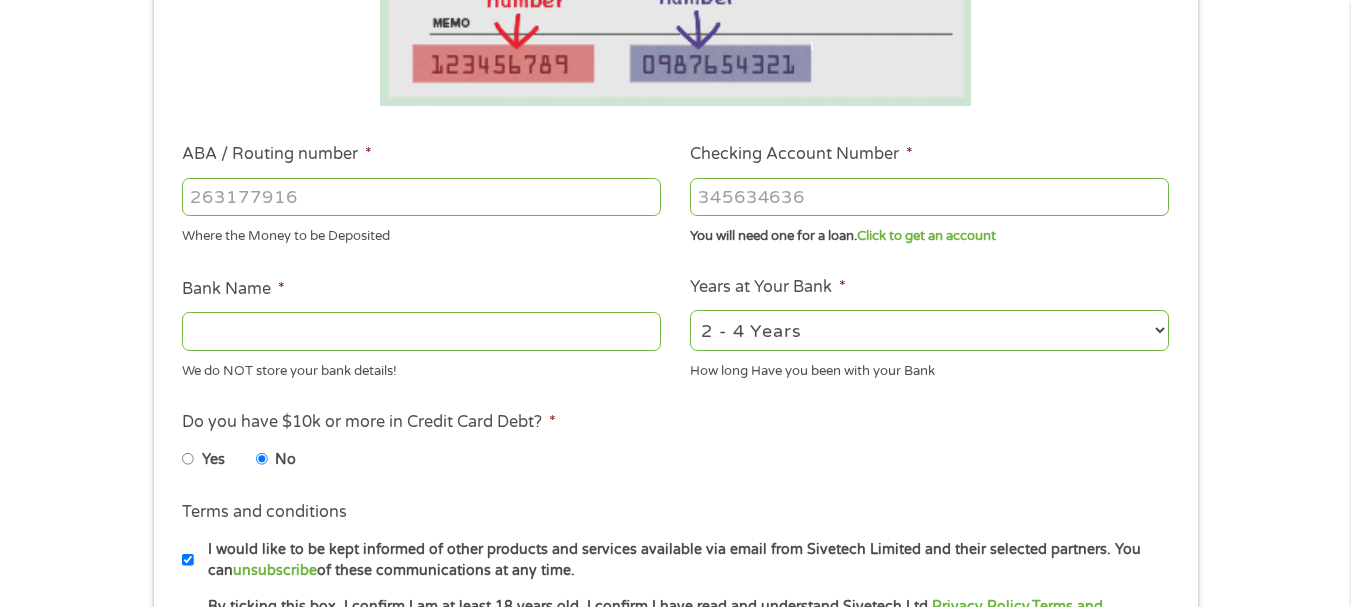 click on "ABA / Routing number *" at bounding box center (421, 197) 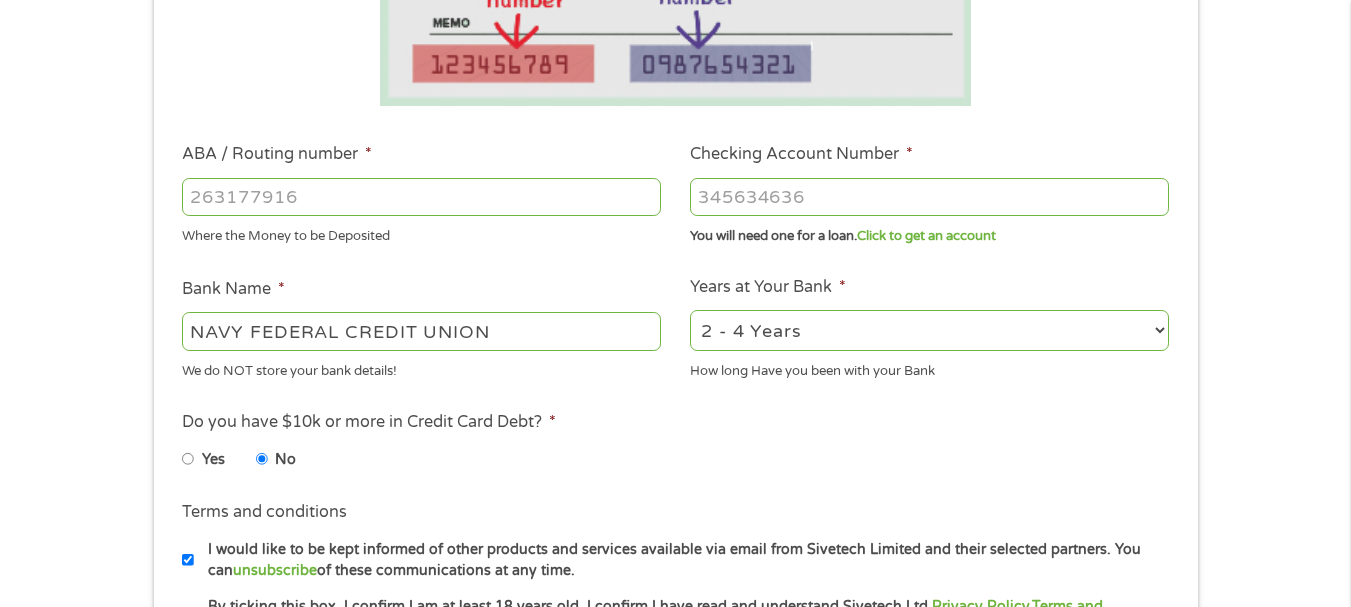 type on "256074974" 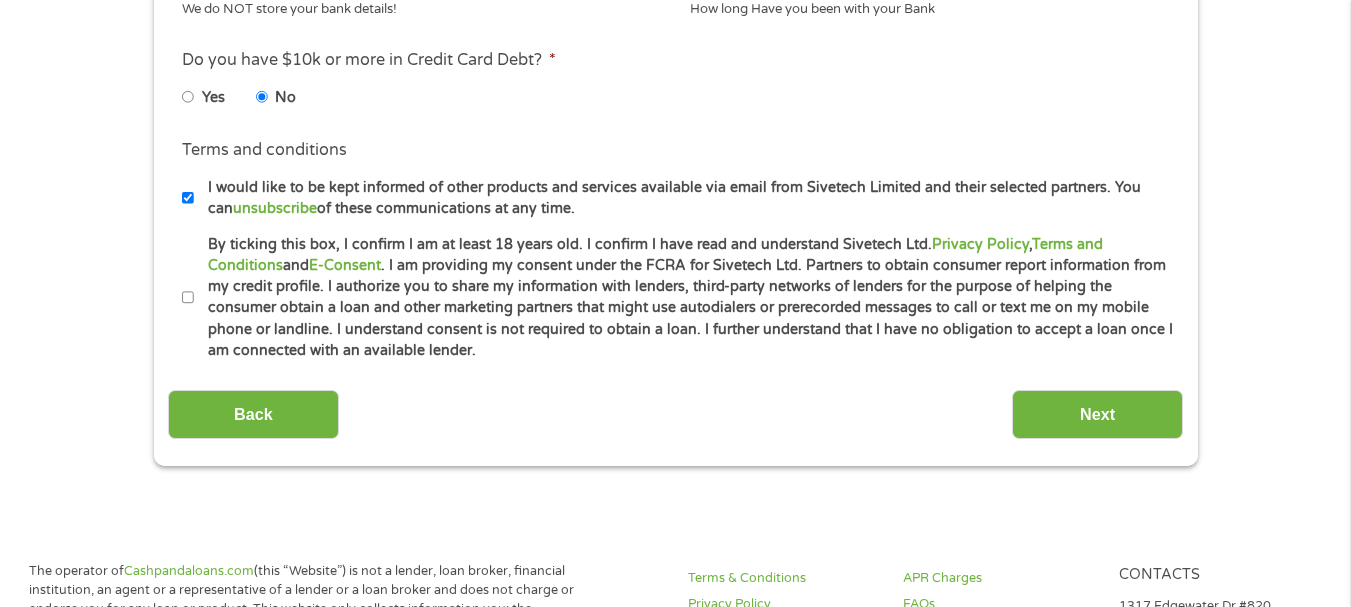 scroll, scrollTop: 900, scrollLeft: 0, axis: vertical 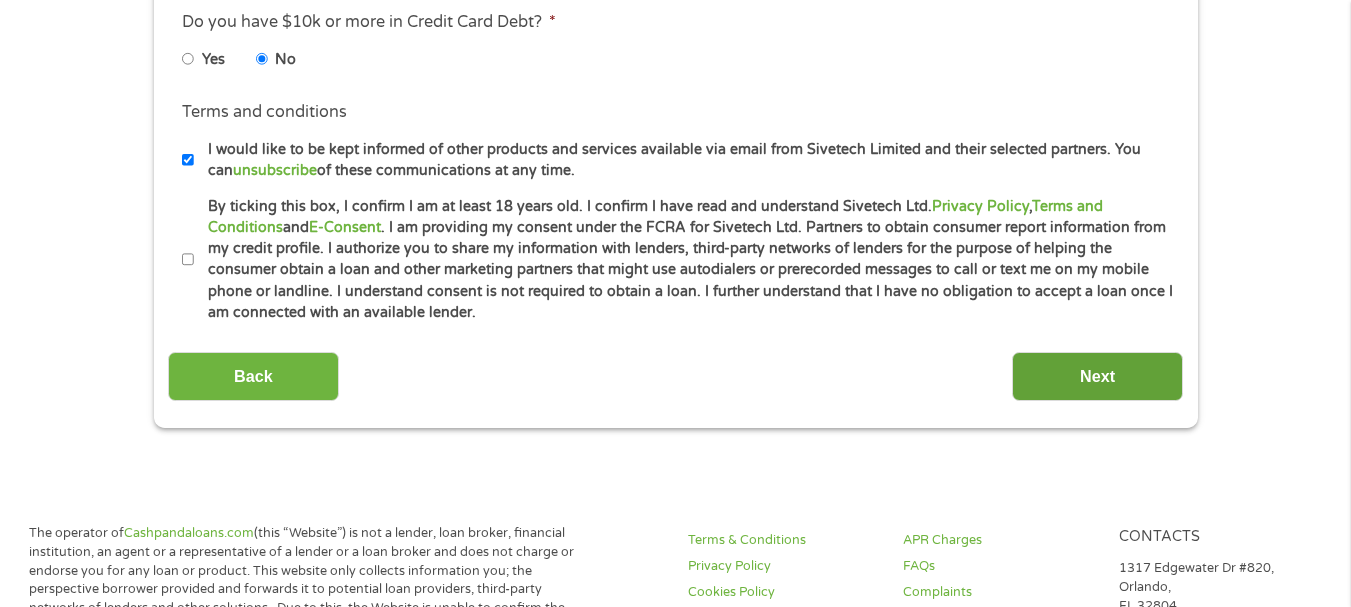 type on "7193627747" 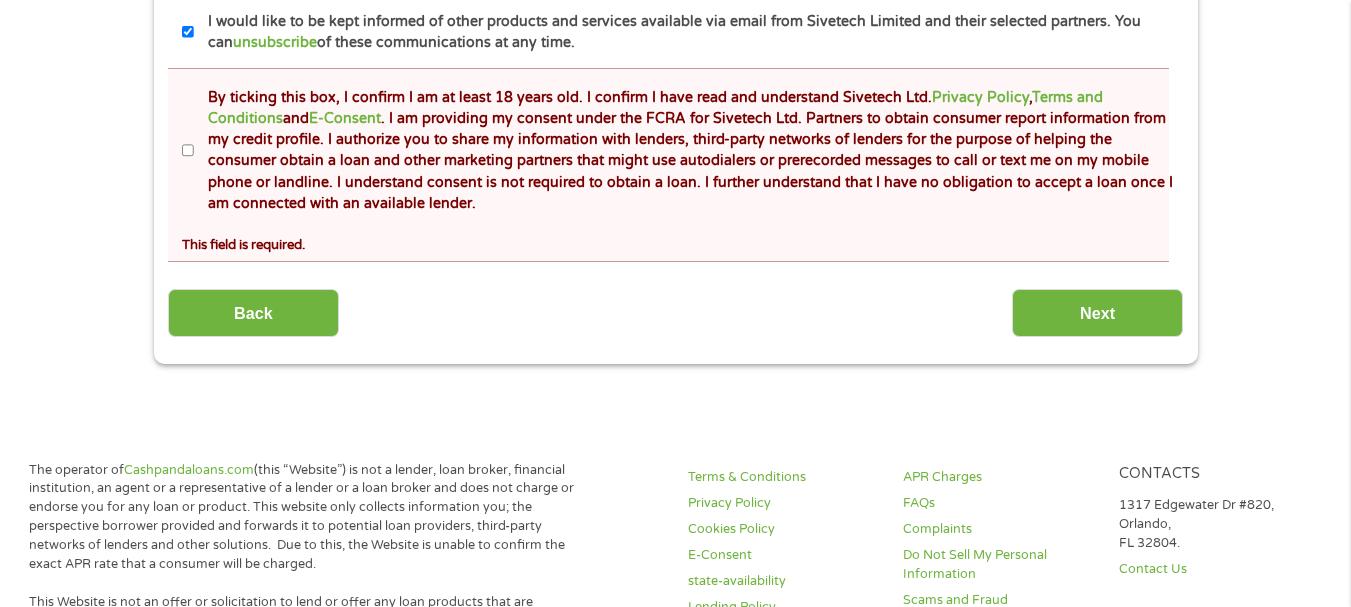 scroll, scrollTop: 8, scrollLeft: 8, axis: both 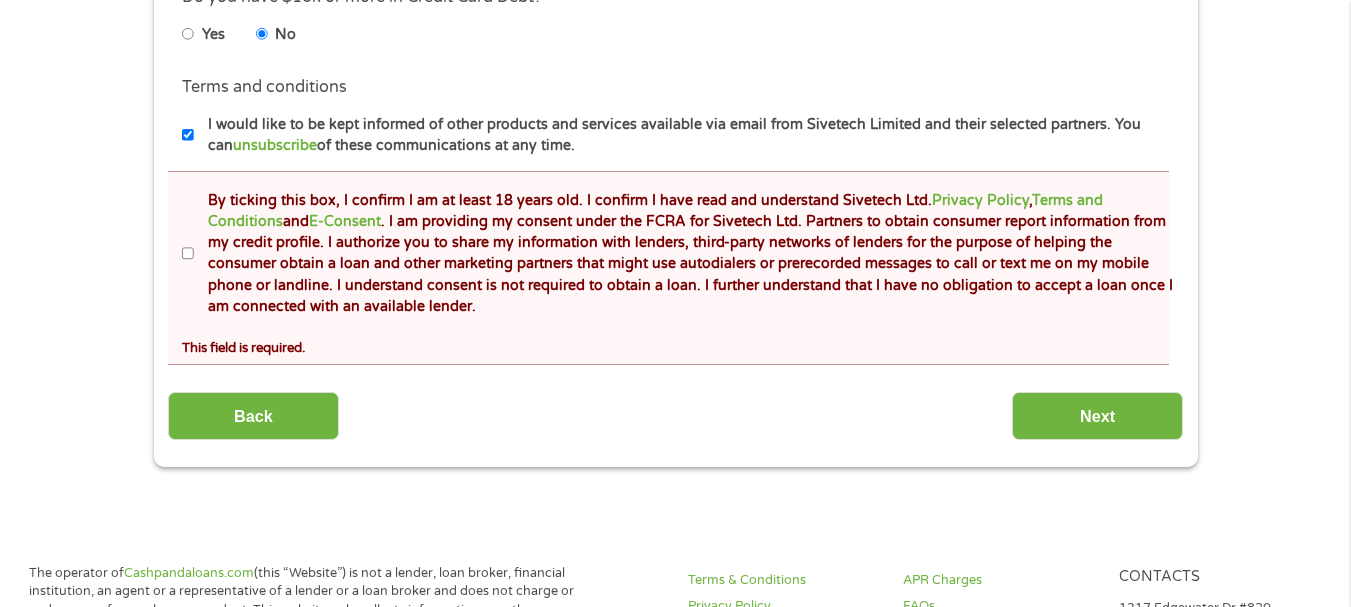 click on "By ticking this box, I confirm I am at least 18 years old. I confirm I have read and understand Sivetech Ltd.  Privacy Policy ,  Terms and Conditions  and  E-Consent . I am providing my consent under the FCRA for Sivetech Ltd. Partners to obtain consumer report information from my credit profile. I authorize you to share my information with lenders, third-party networks of lenders for the purpose of helping the consumer obtain a loan and other marketing partners that might use autodialers or prerecorded messages to call or text me on my mobile phone or landline. I understand consent is not required to obtain a loan. I further understand that I have no obligation to accept a loan once I am connected with an available lender." at bounding box center (188, 254) 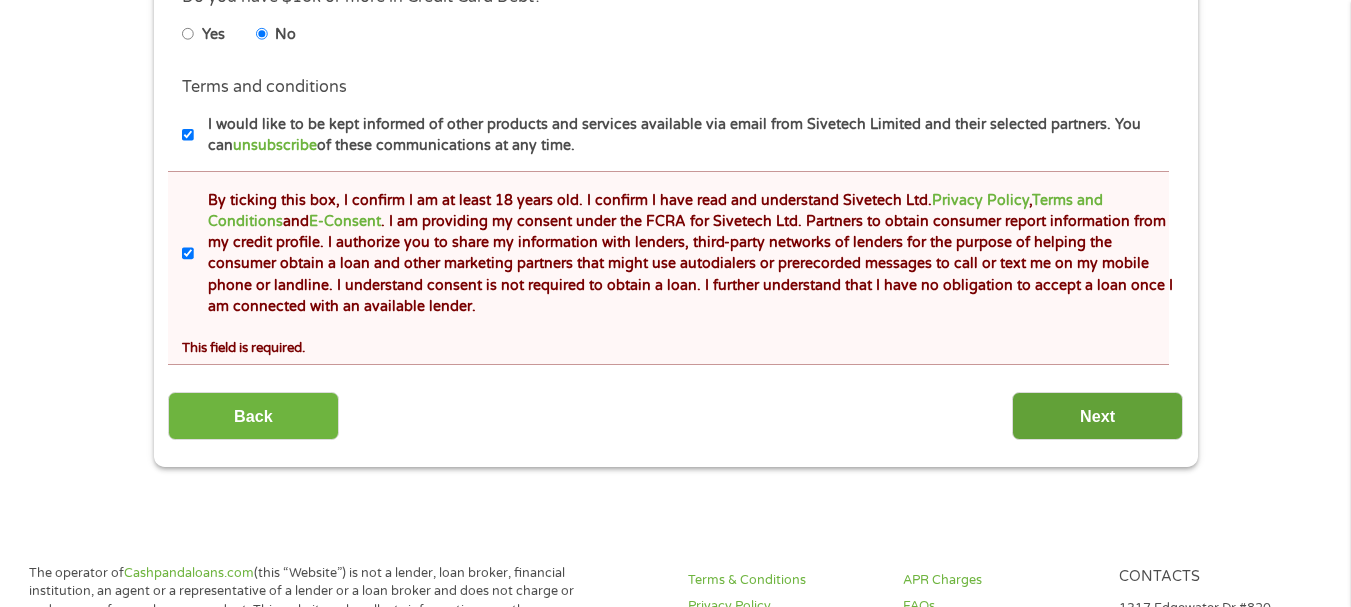 click on "Next" at bounding box center (1097, 416) 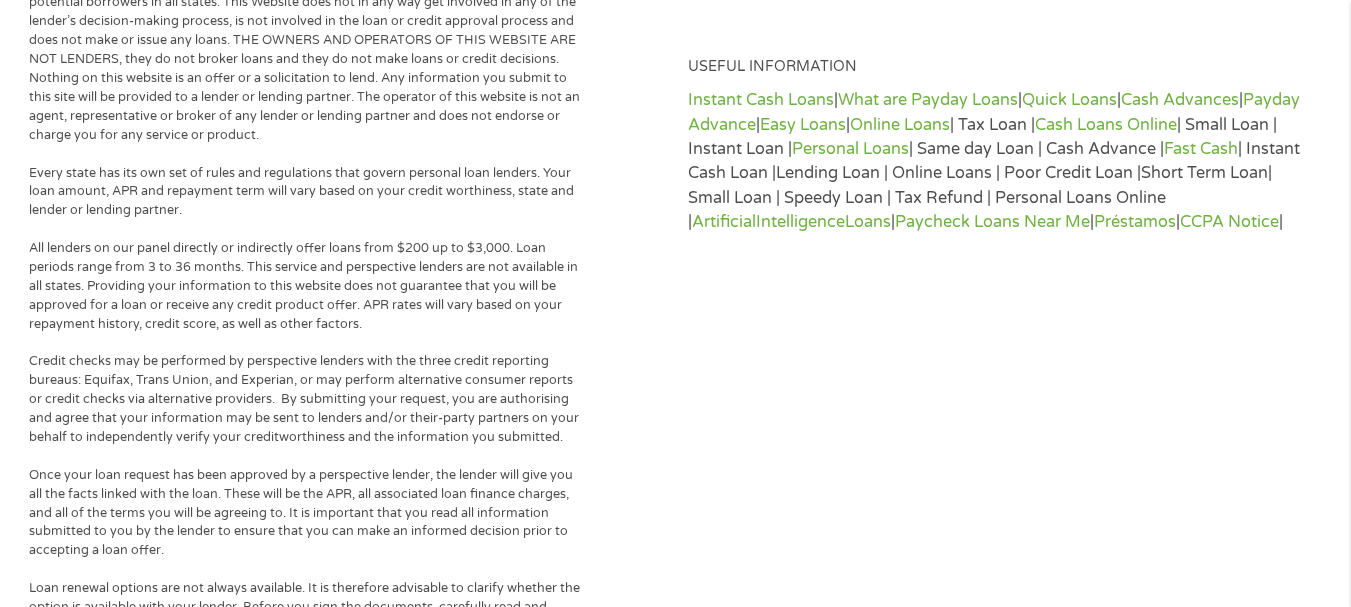 scroll, scrollTop: 8, scrollLeft: 8, axis: both 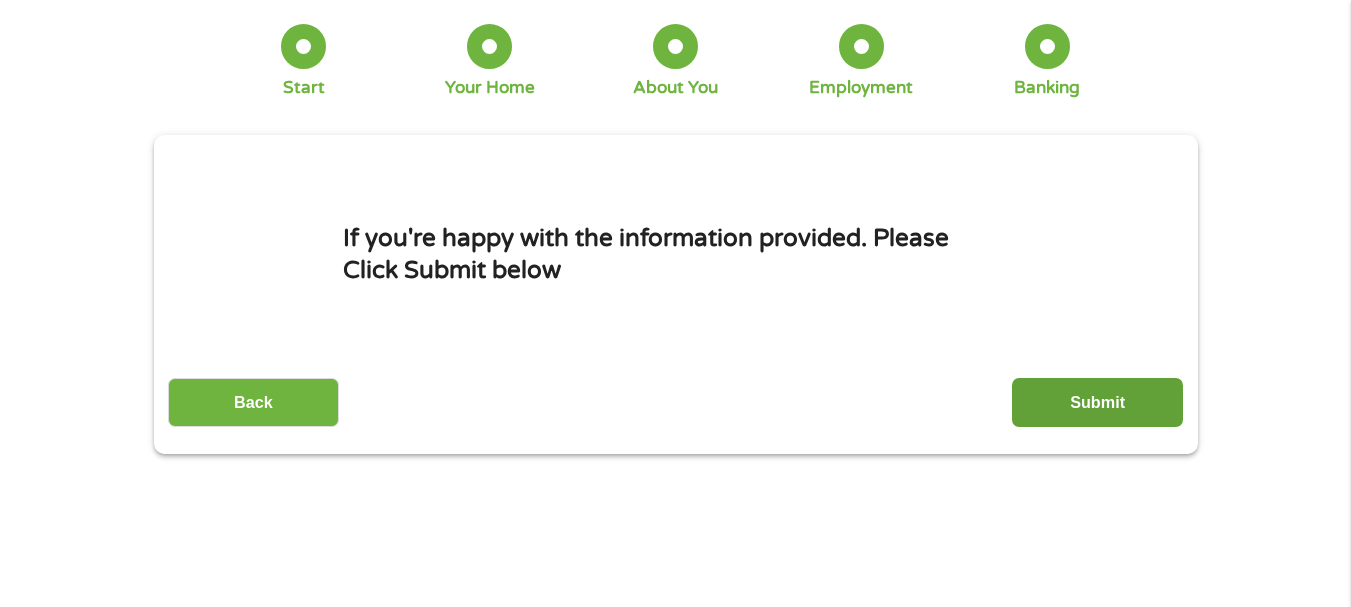 click on "Submit" at bounding box center (1097, 402) 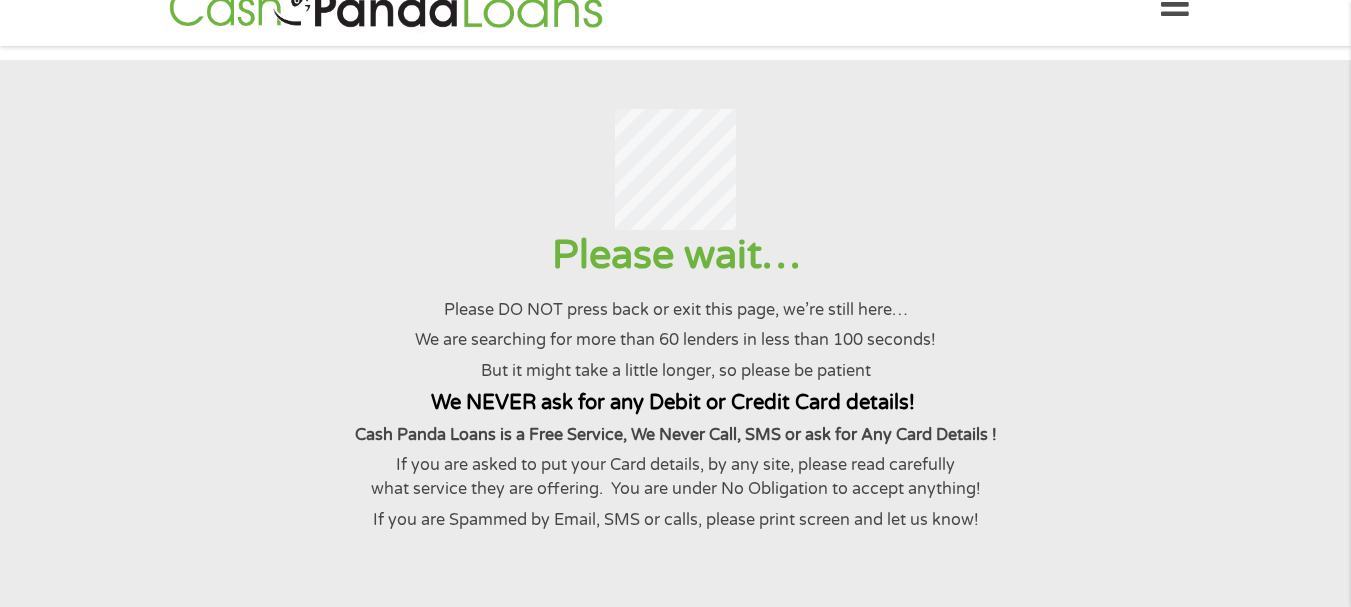 scroll, scrollTop: 0, scrollLeft: 0, axis: both 